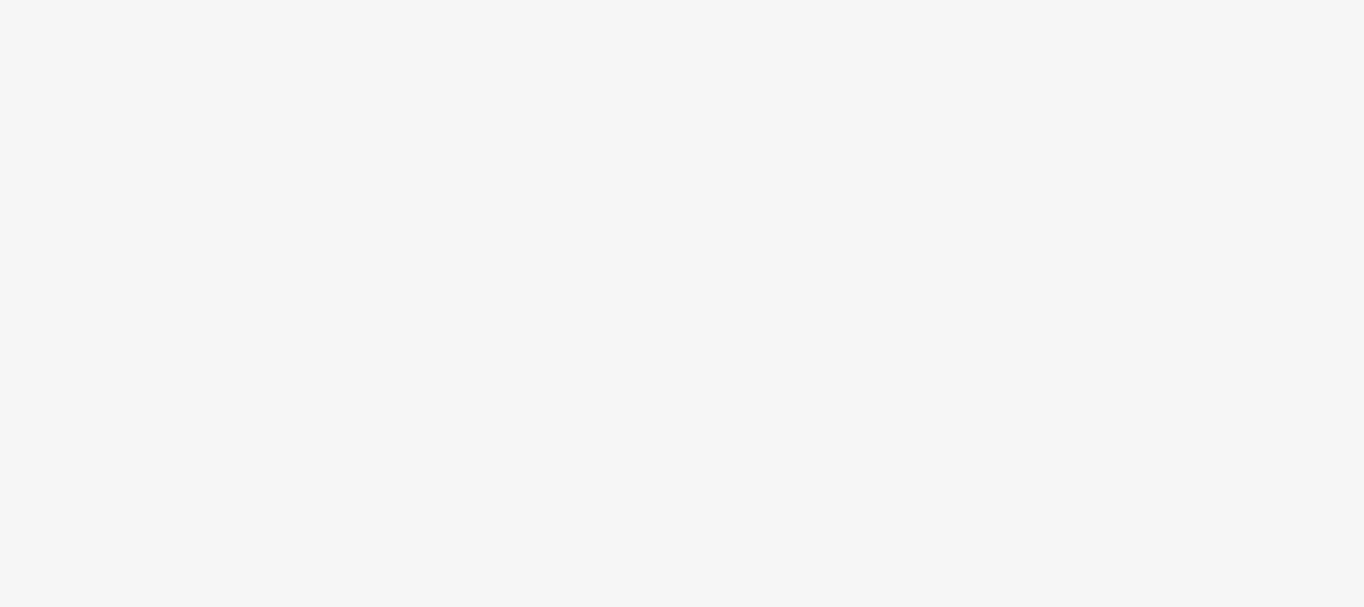 scroll, scrollTop: 0, scrollLeft: 0, axis: both 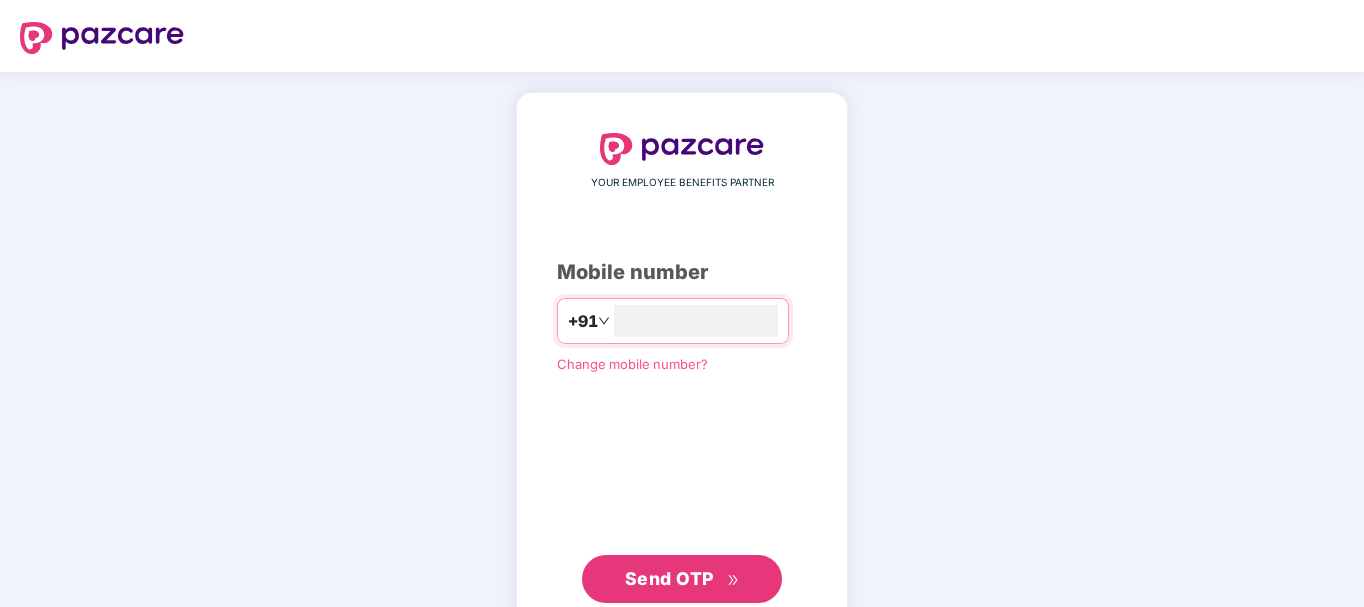 type on "**********" 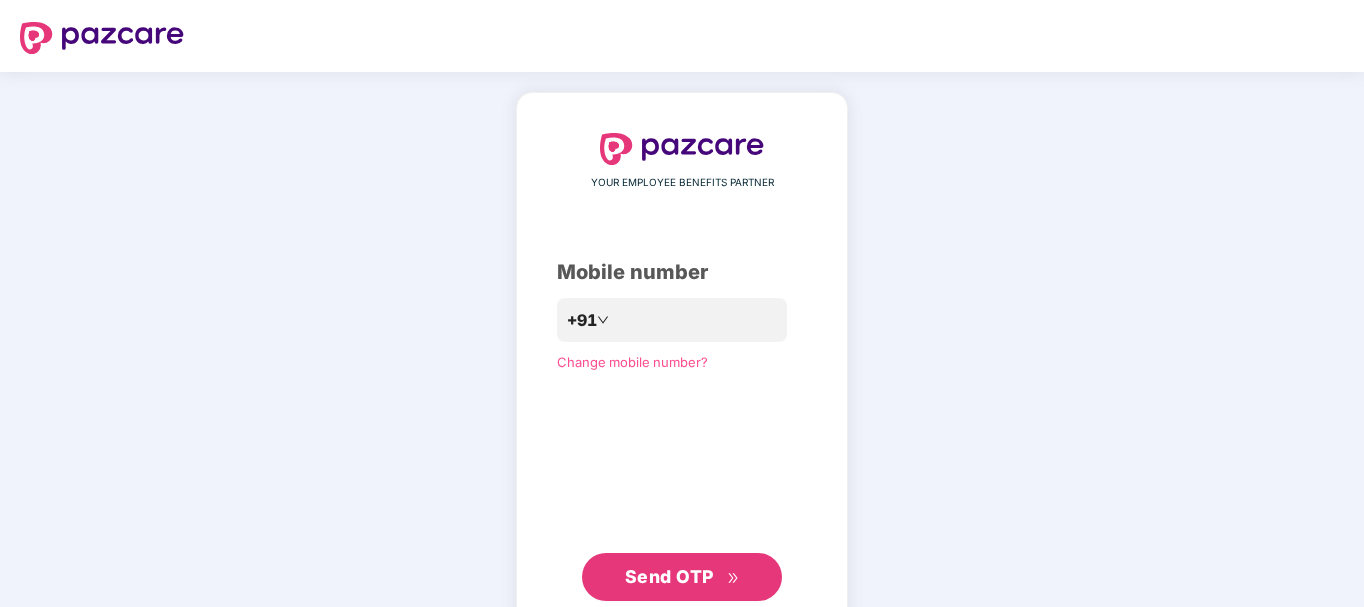 click on "Send OTP" at bounding box center [669, 576] 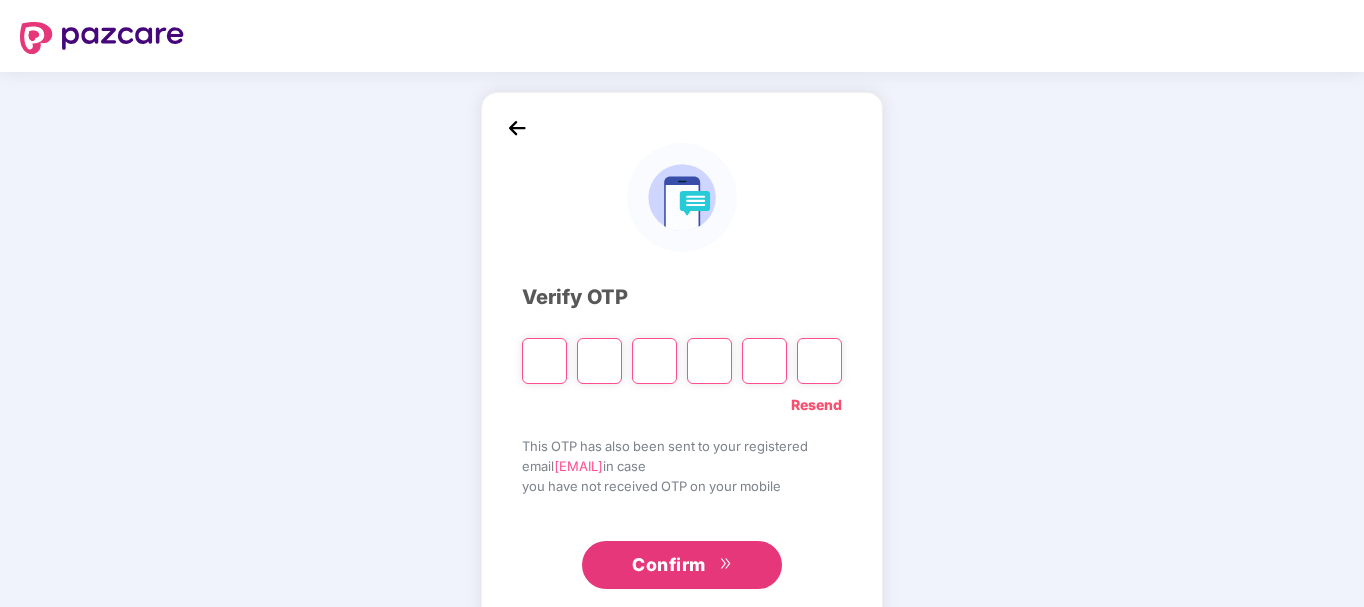 type on "*" 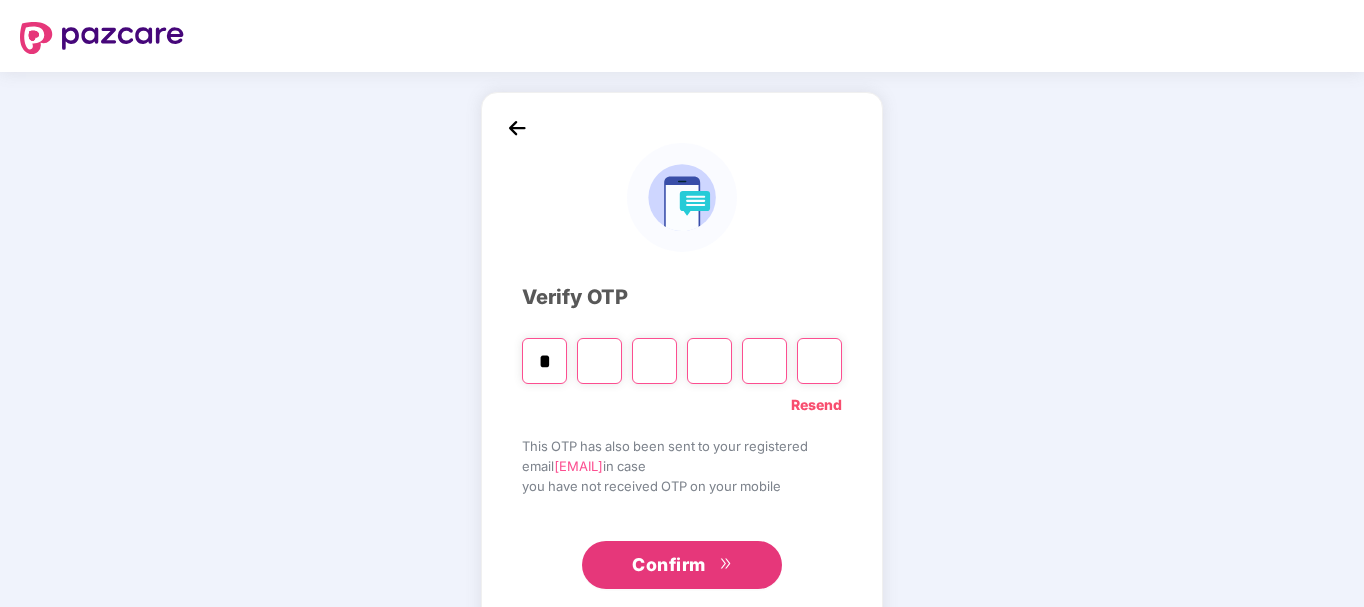 type on "*" 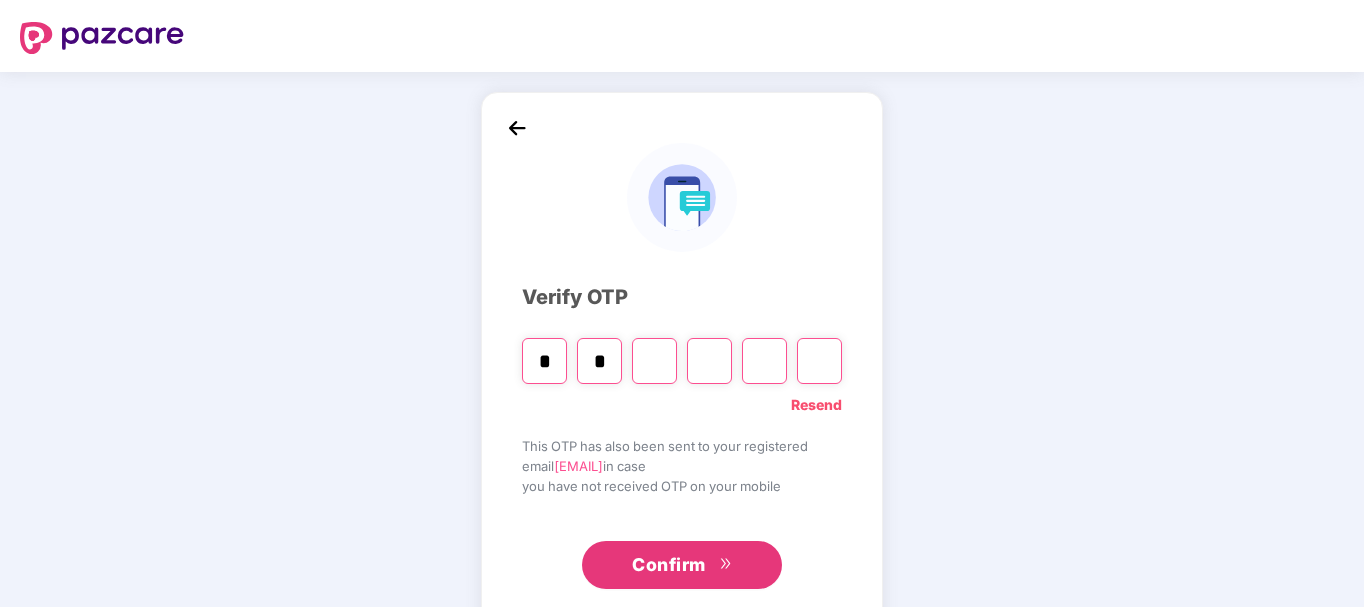type on "*" 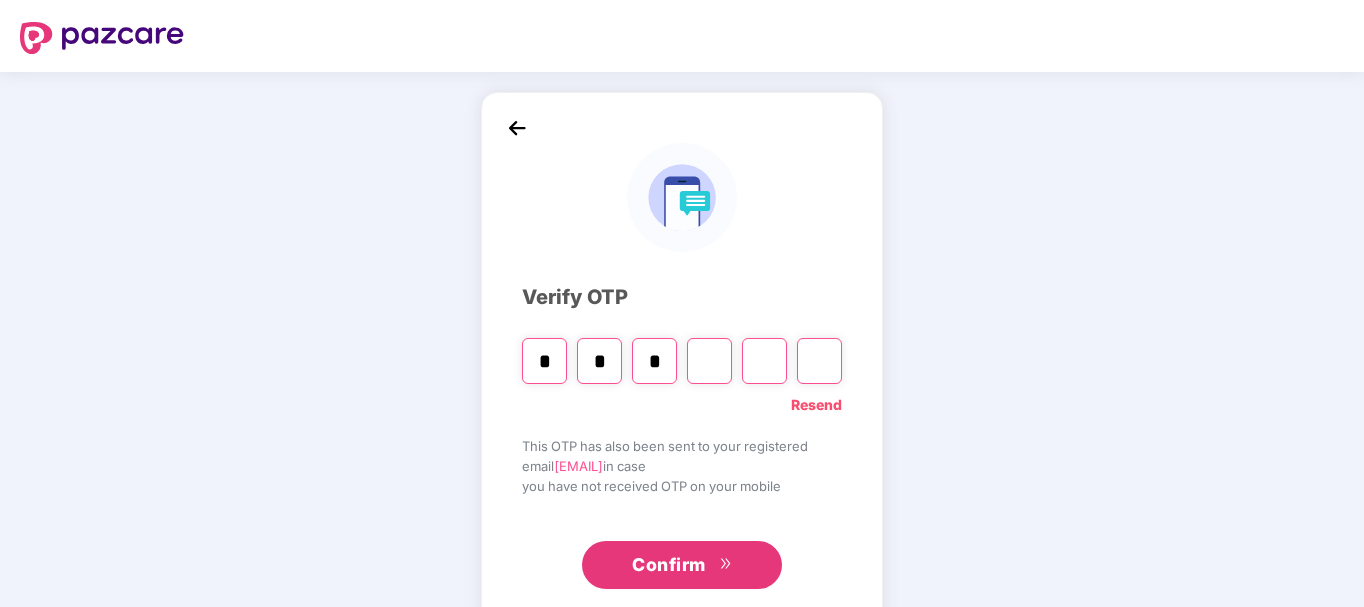 type on "*" 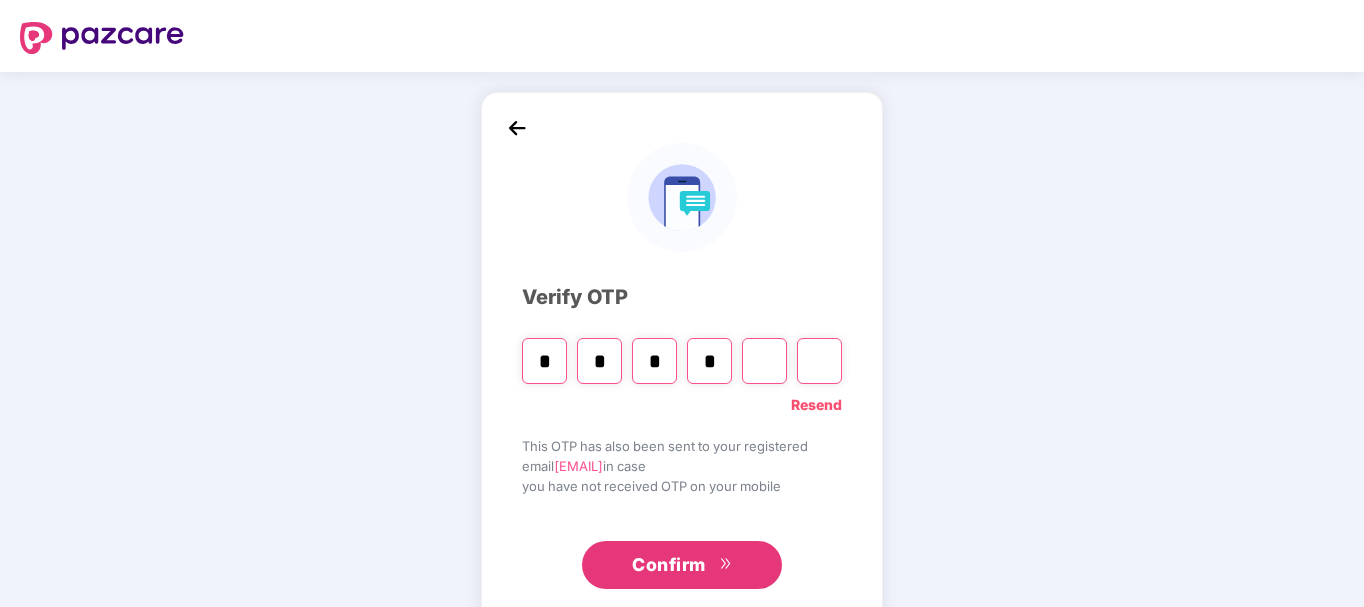 type on "*" 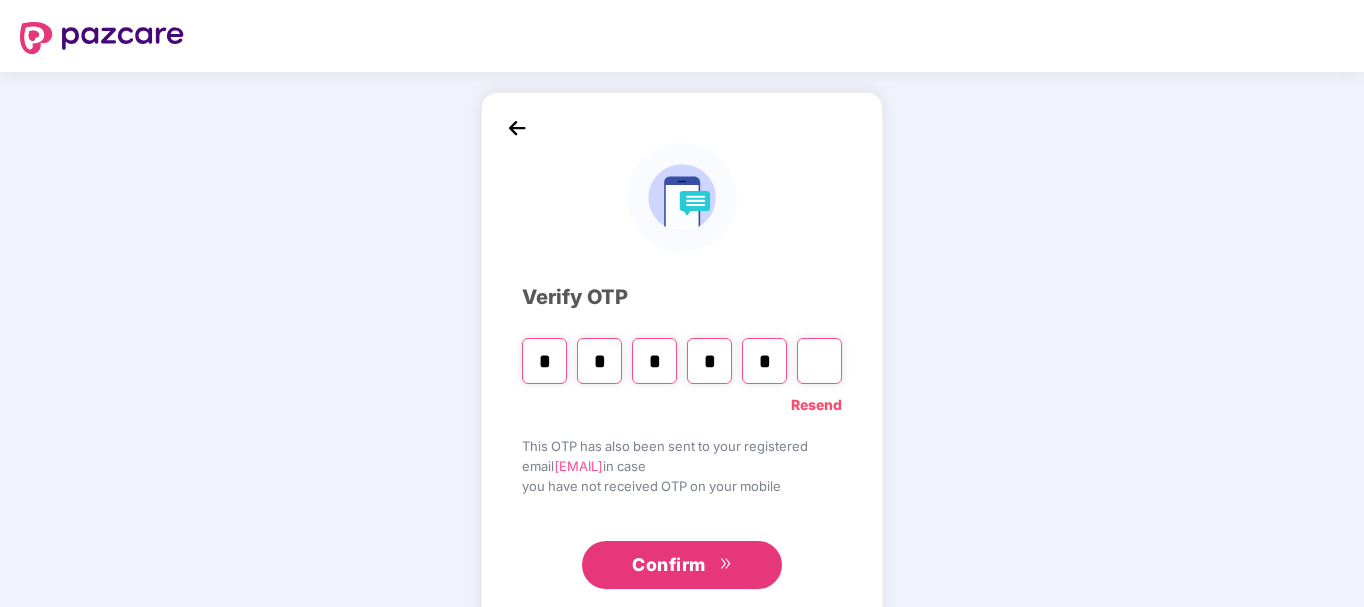 type on "*" 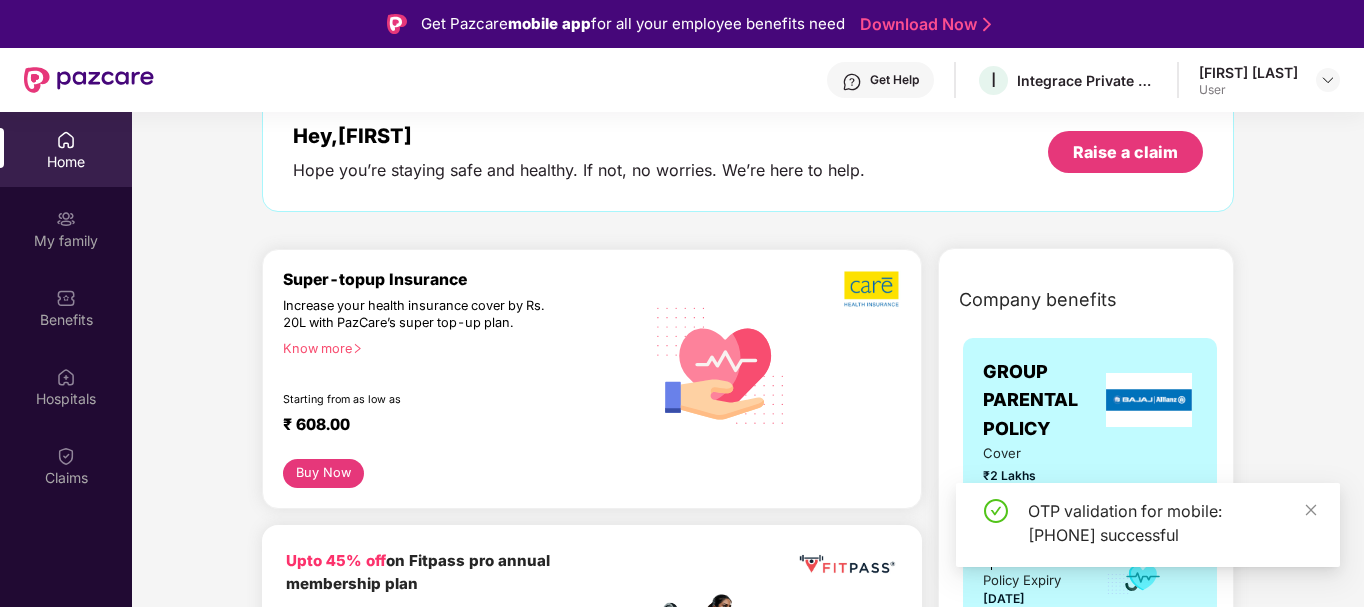 scroll, scrollTop: 115, scrollLeft: 0, axis: vertical 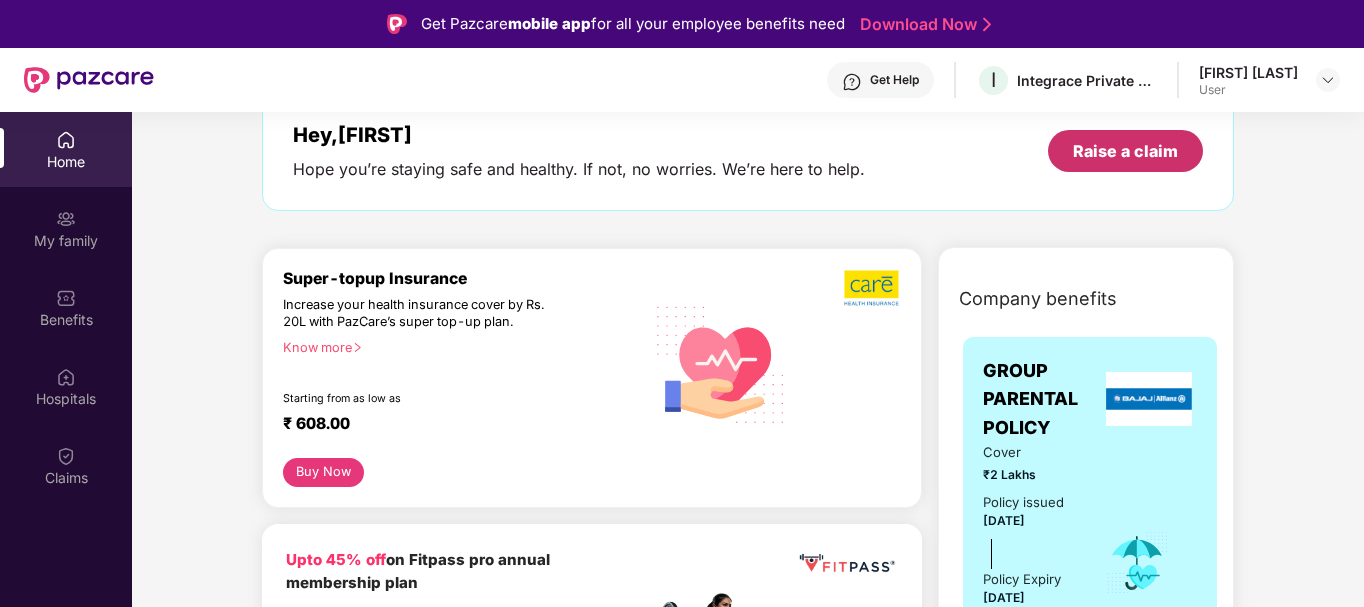 click on "Raise a claim" at bounding box center (1125, 151) 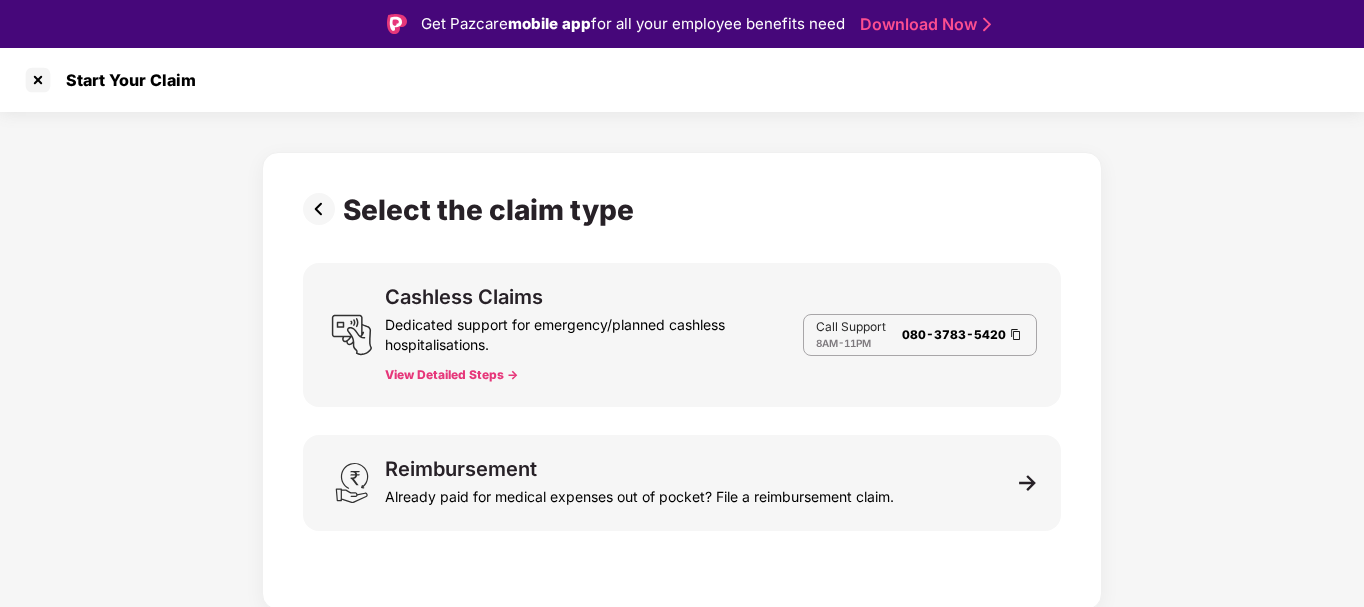 scroll, scrollTop: 0, scrollLeft: 0, axis: both 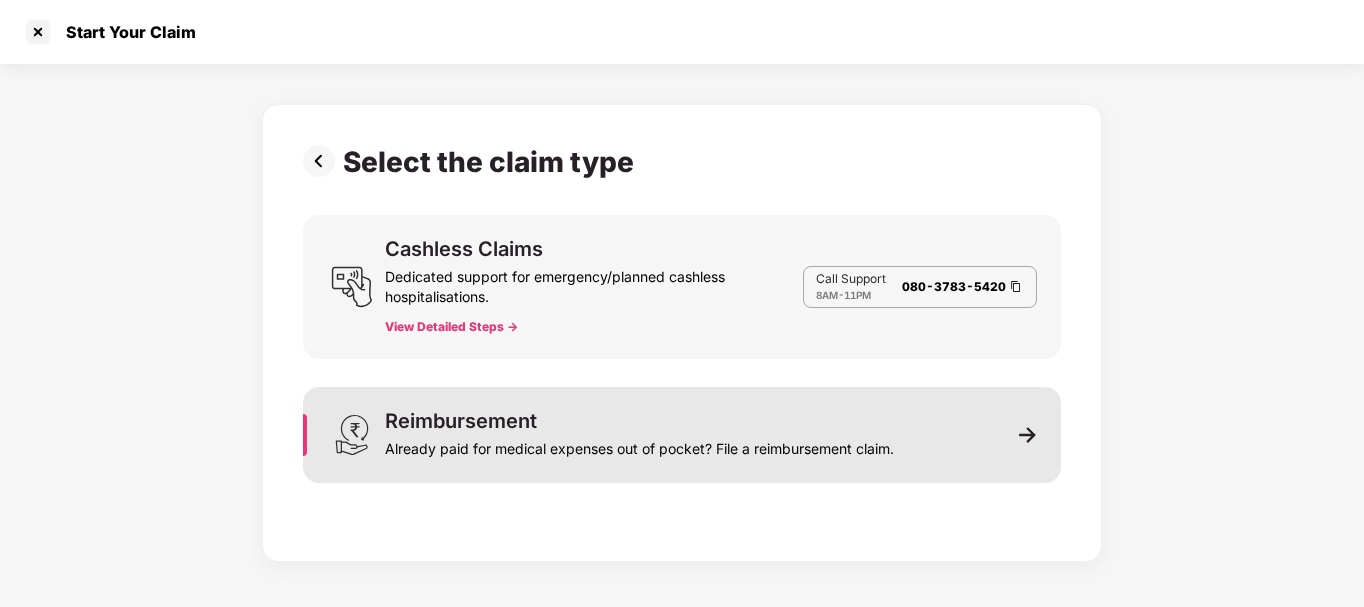 click on "Reimbursement Already paid for medical expenses out of pocket? File a reimbursement claim." at bounding box center (682, 435) 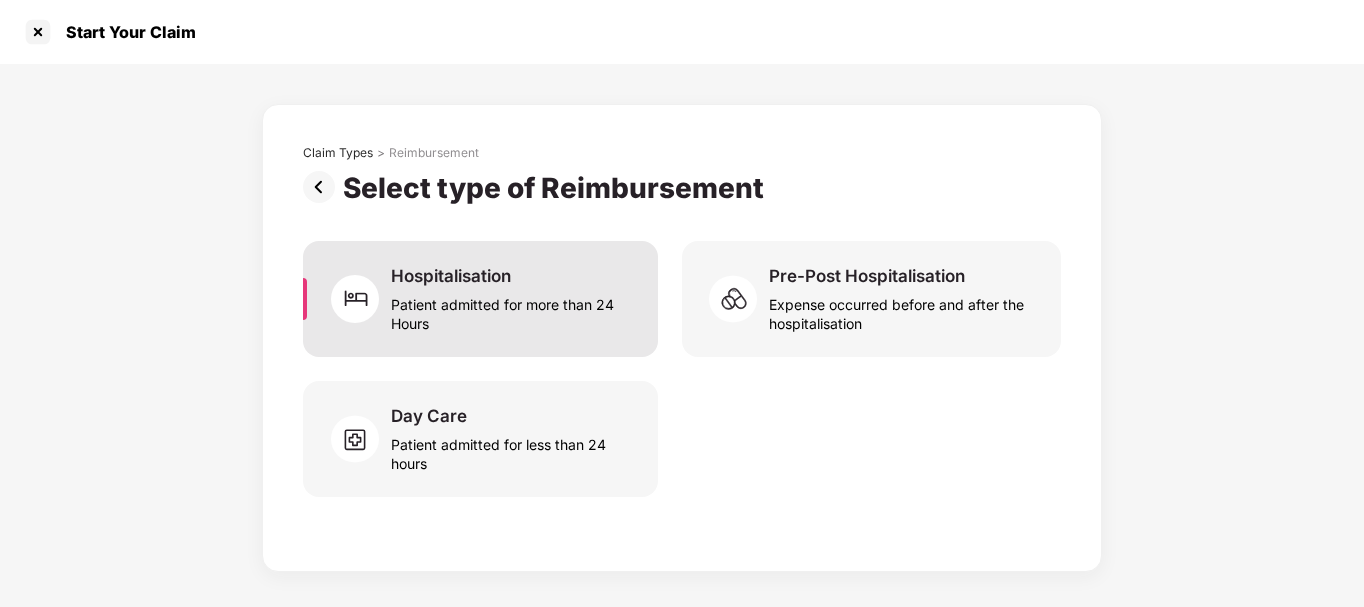 click on "Hospitalisation Patient admitted for more than 24 Hours" at bounding box center (480, 299) 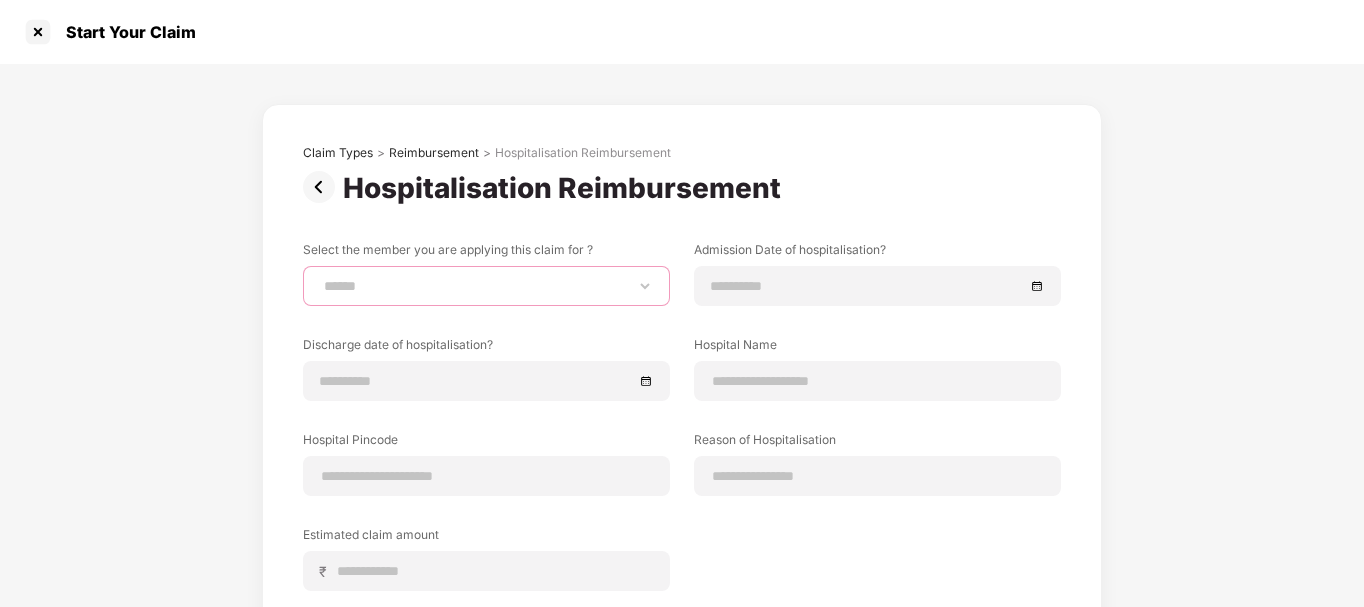 click on "**********" at bounding box center (486, 286) 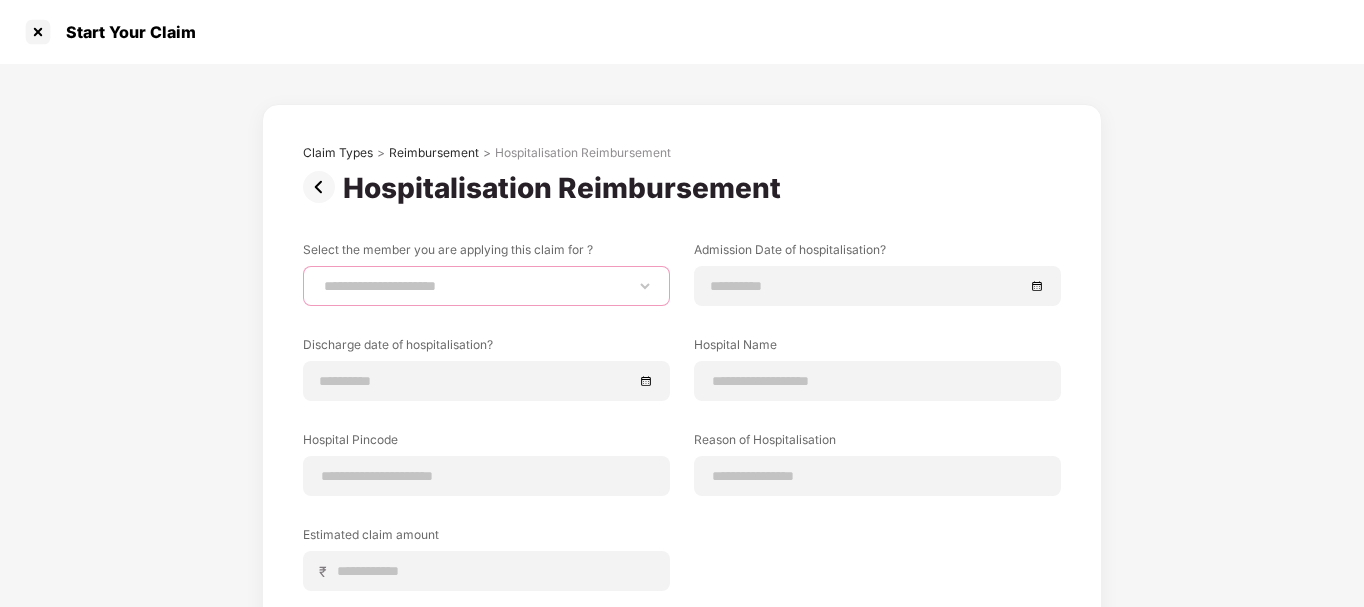 click on "**********" at bounding box center [486, 286] 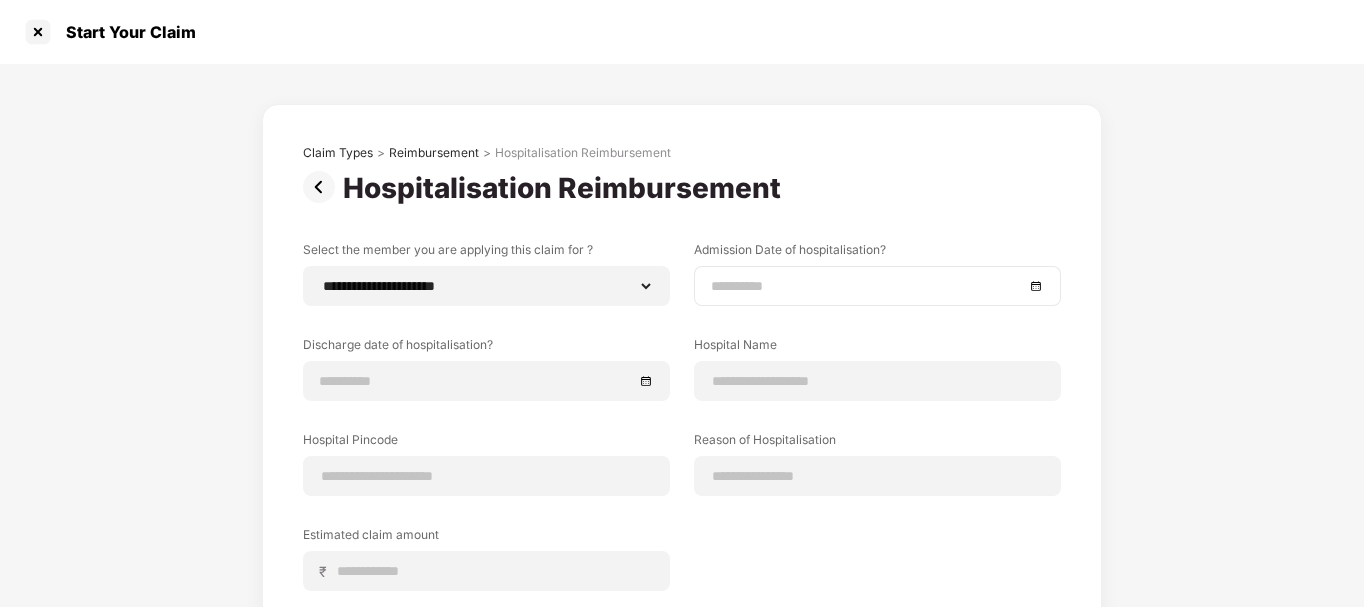 click at bounding box center (877, 286) 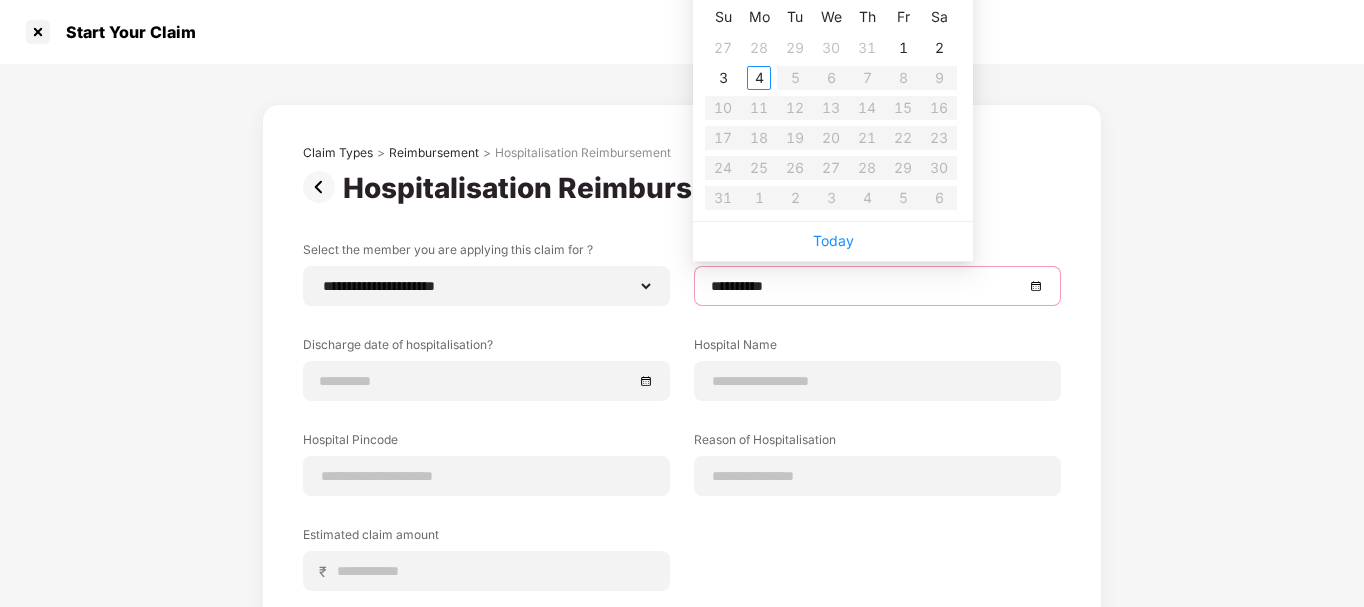 type on "**********" 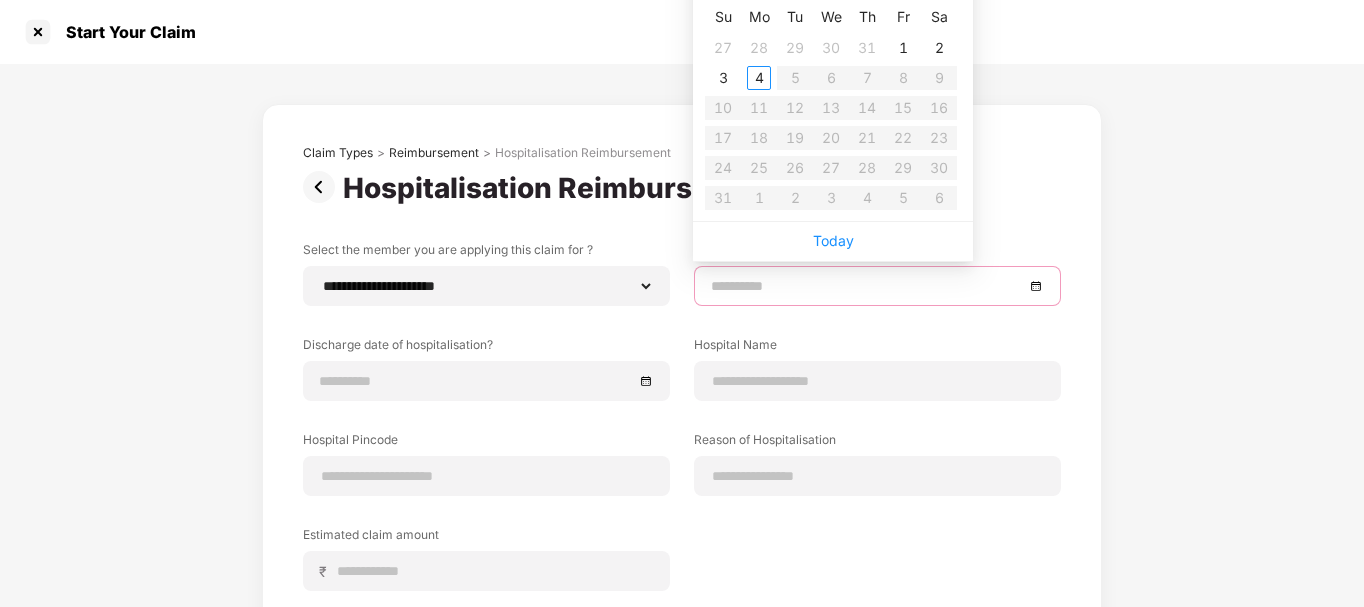 scroll, scrollTop: 0, scrollLeft: 0, axis: both 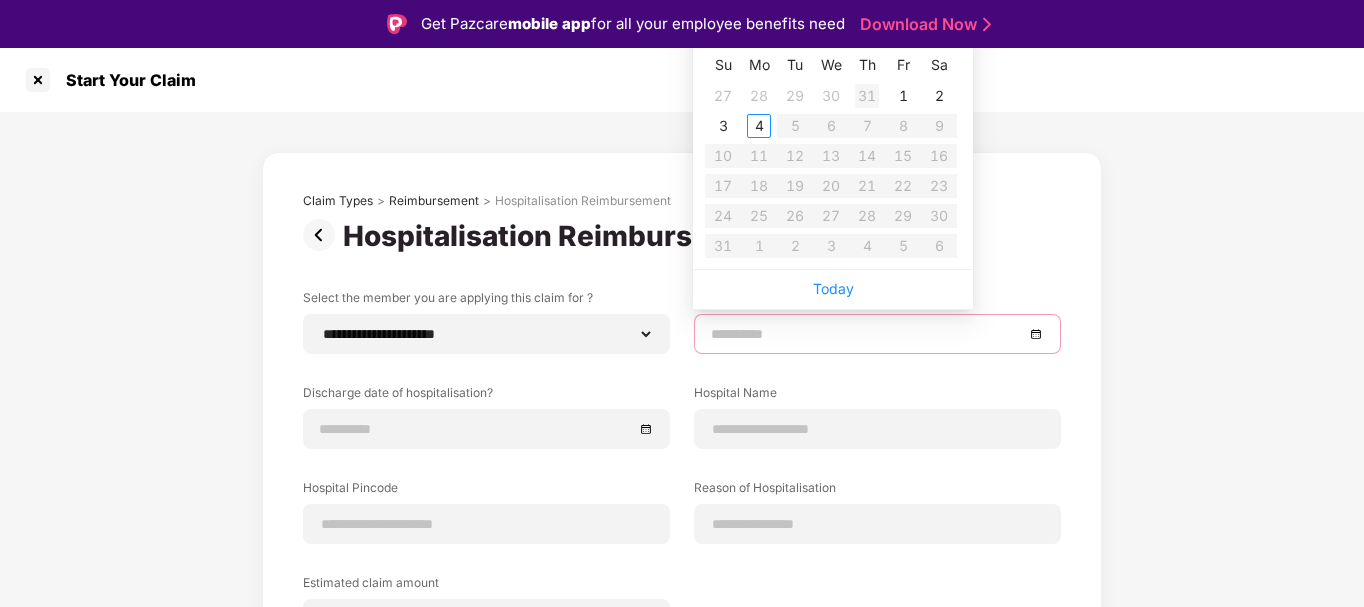 type on "**********" 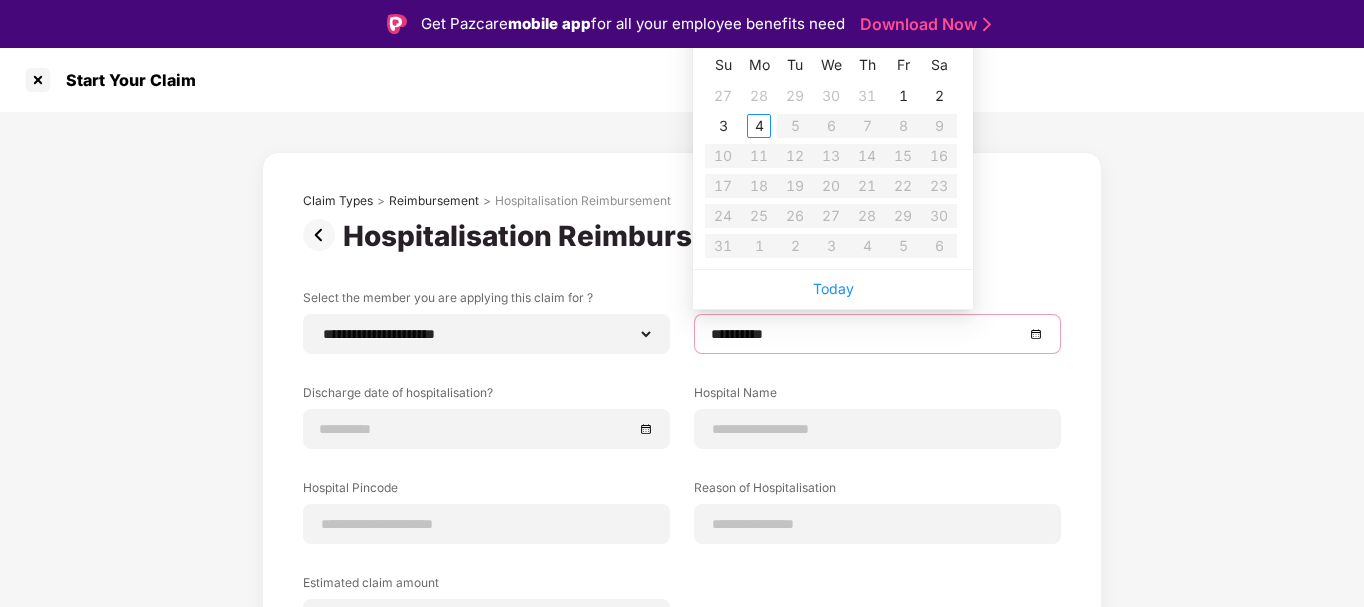 type on "**********" 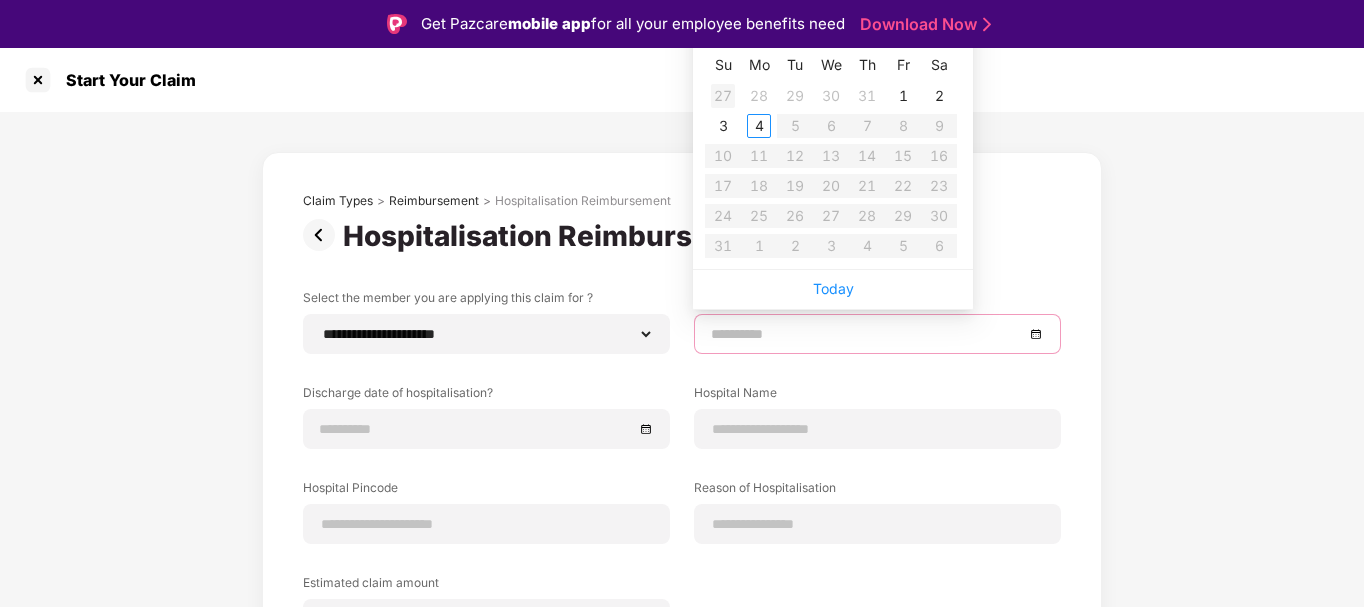 type on "**********" 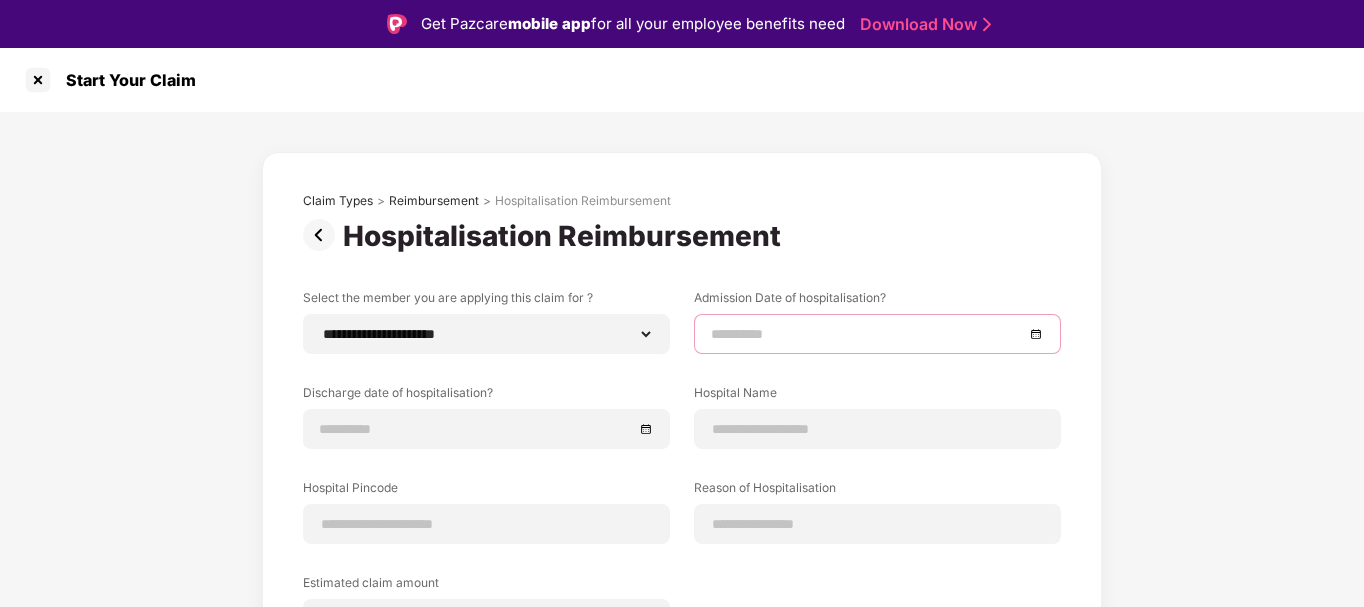 click at bounding box center (867, 334) 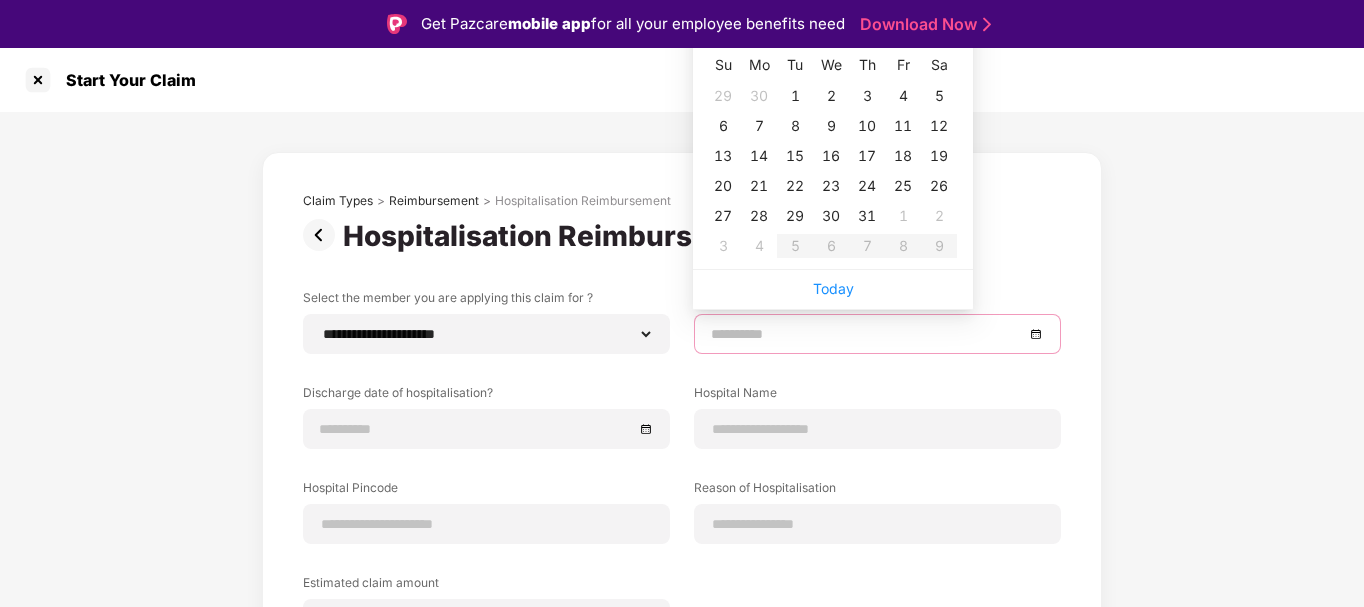 type on "**********" 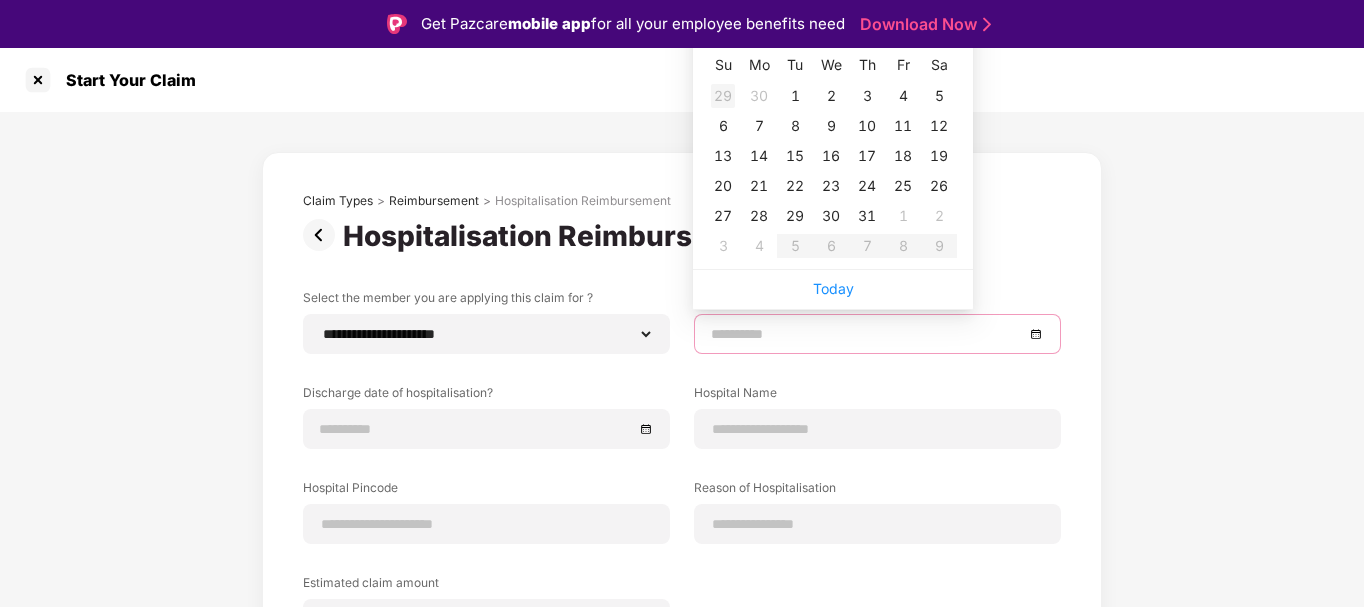 type on "**********" 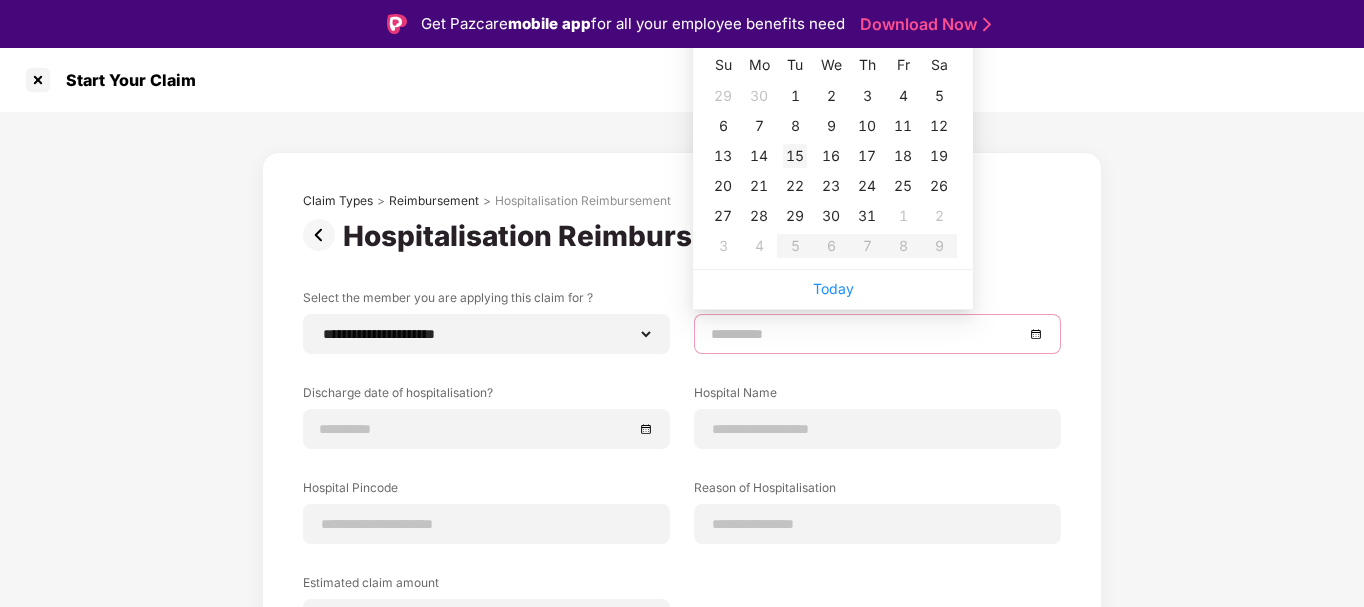 type on "**********" 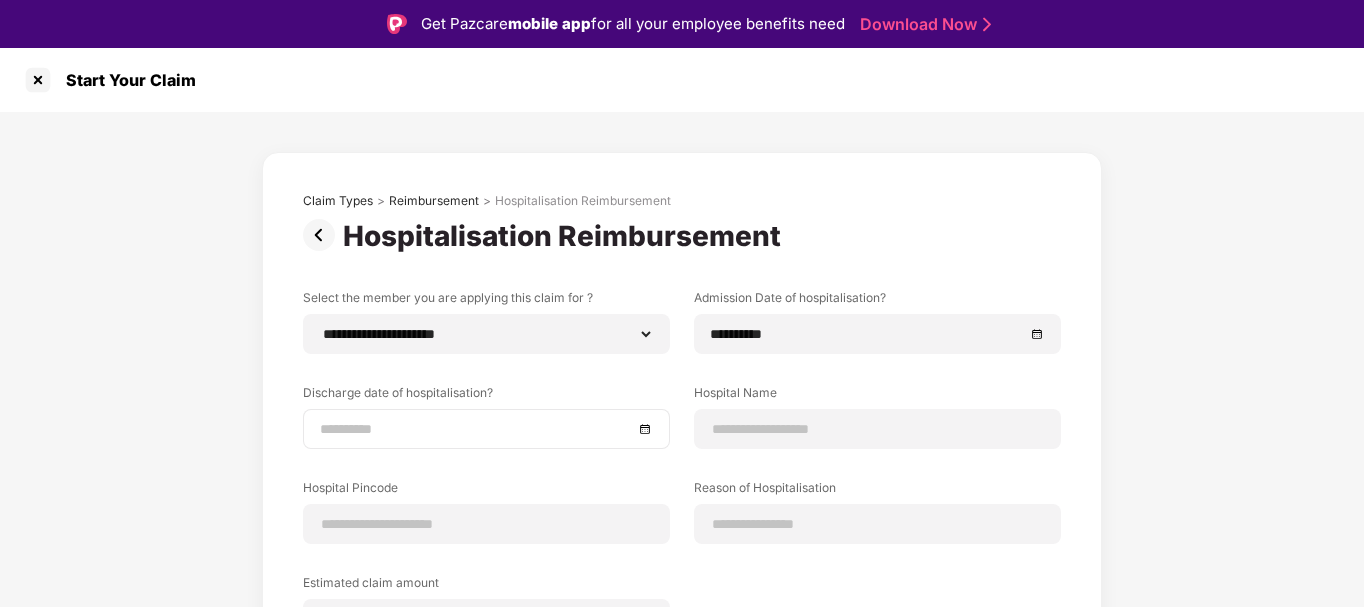 click at bounding box center (486, 429) 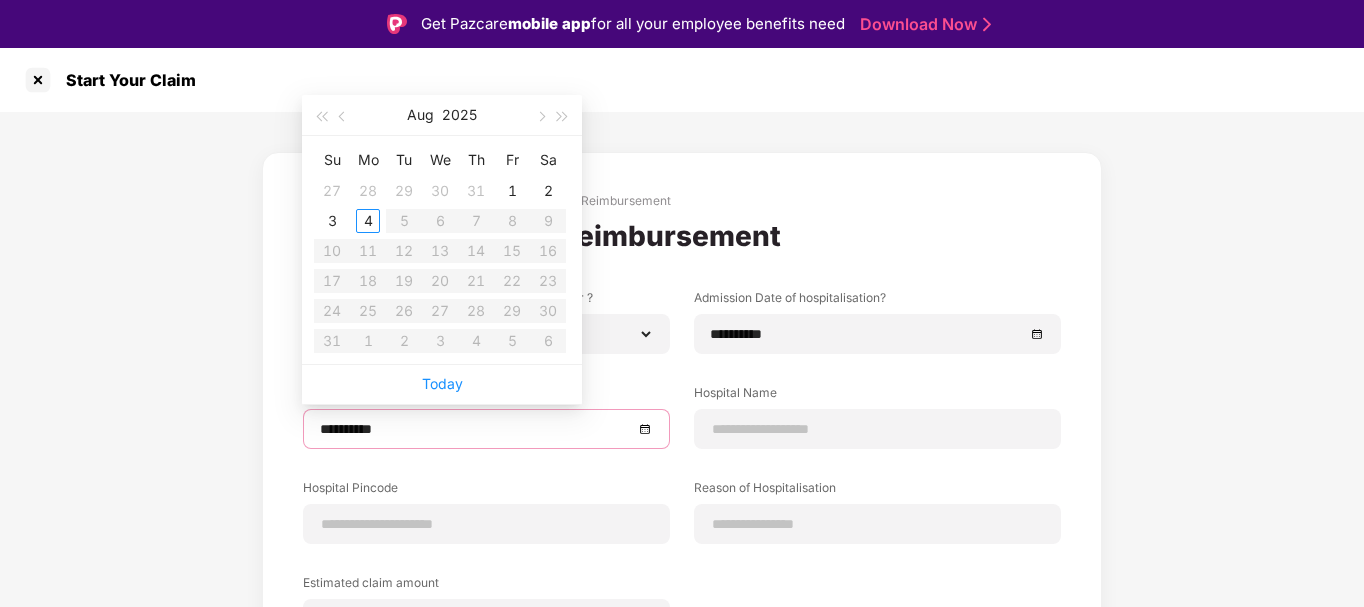 type on "**********" 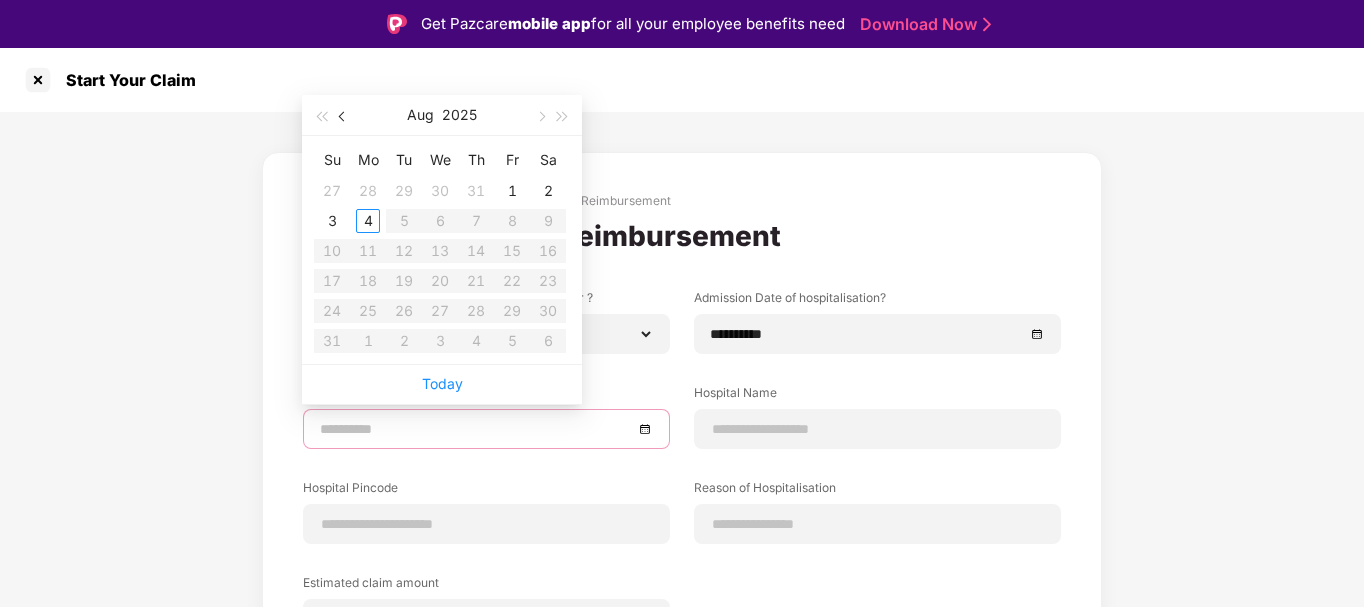 click at bounding box center (344, 117) 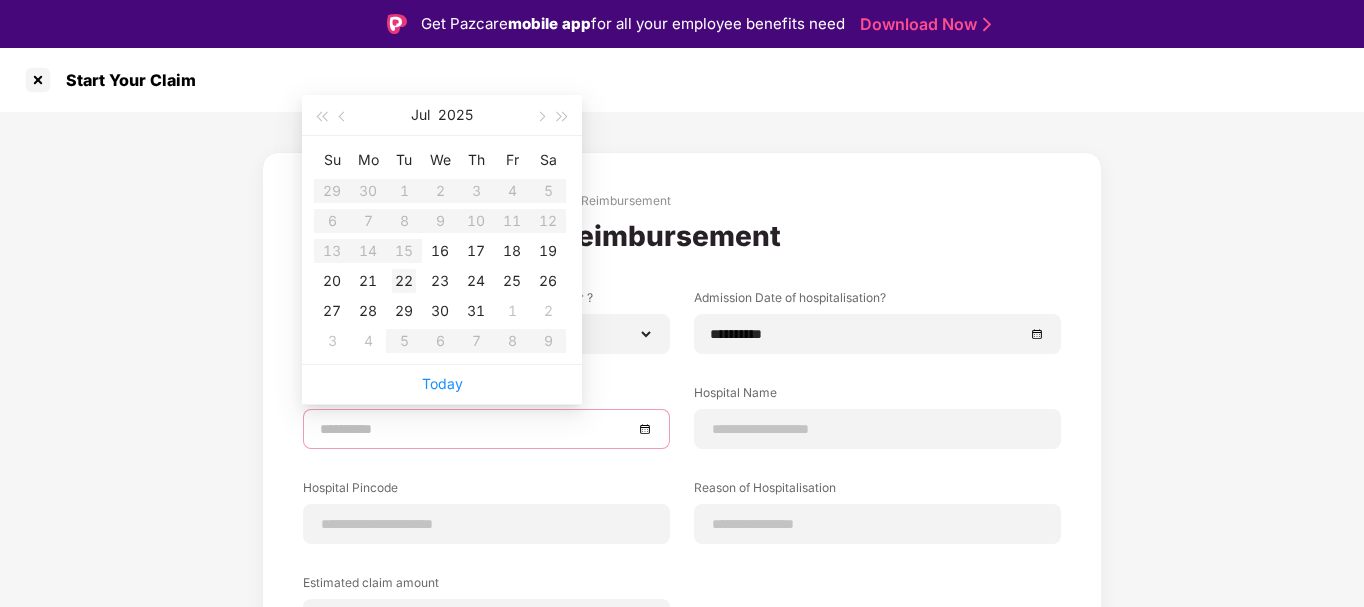 type on "**********" 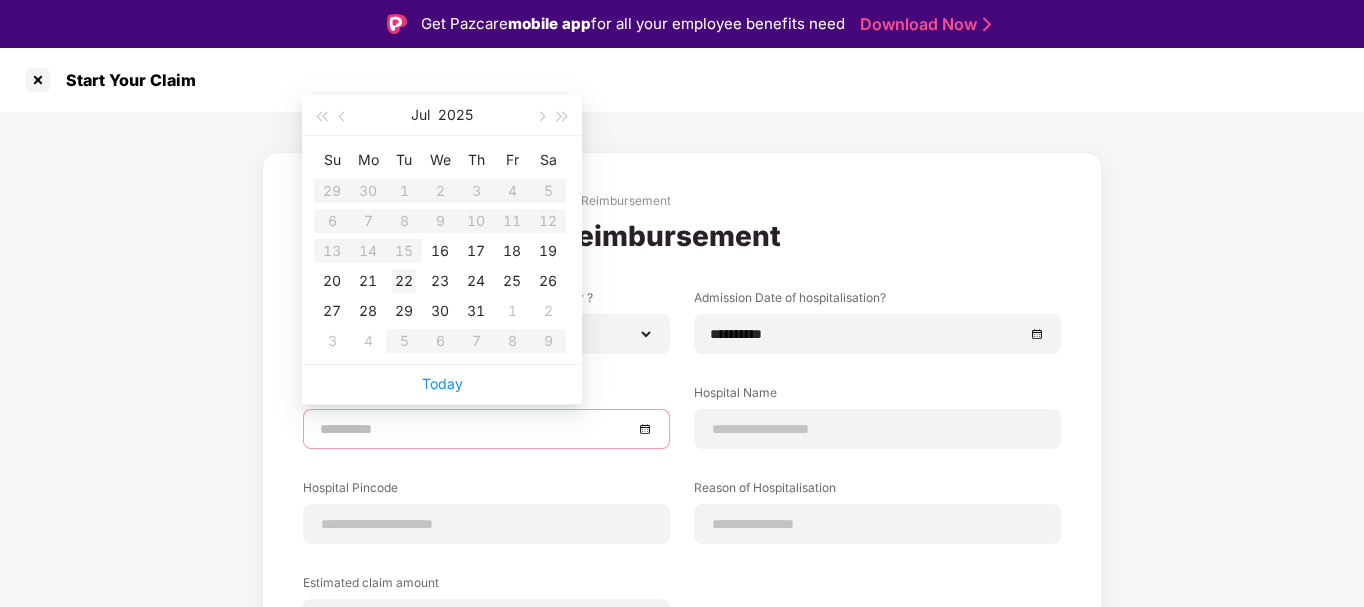 click on "22" at bounding box center (404, 281) 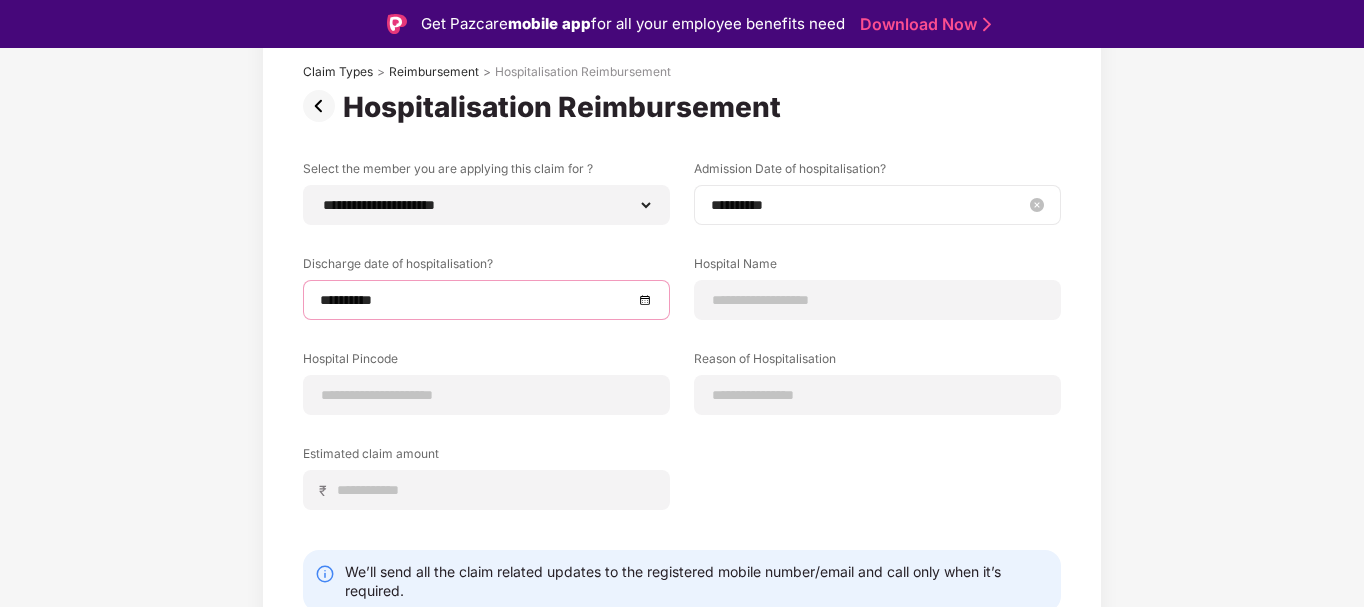 scroll, scrollTop: 131, scrollLeft: 0, axis: vertical 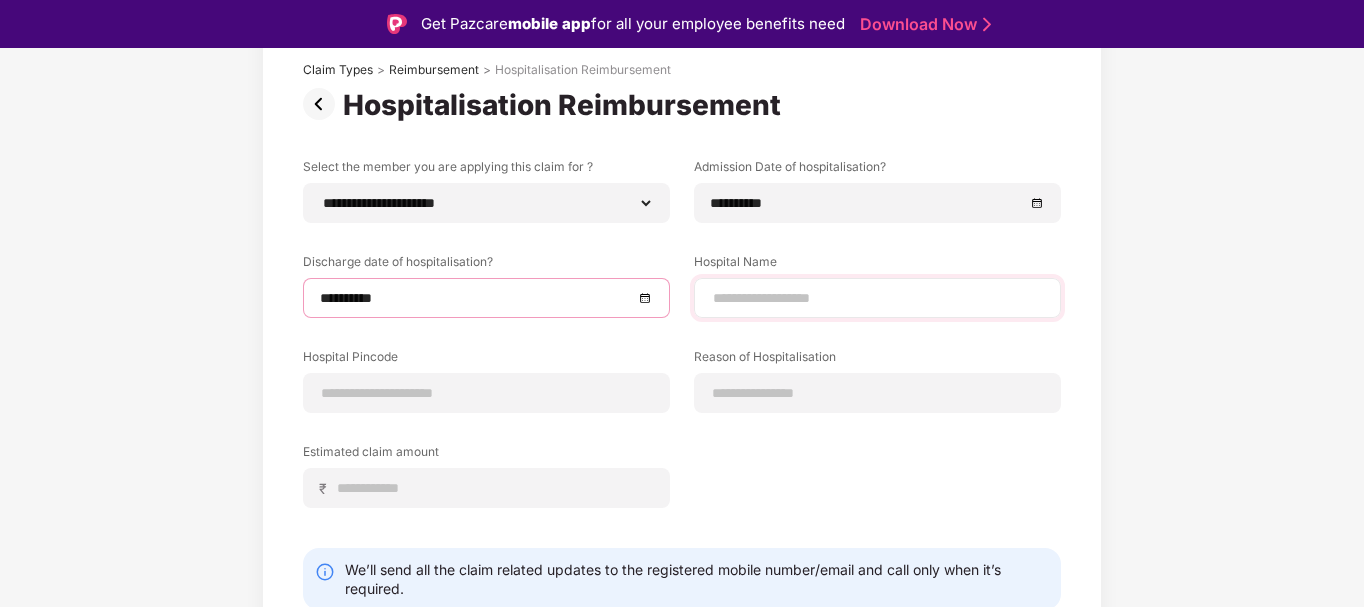 click at bounding box center (877, 298) 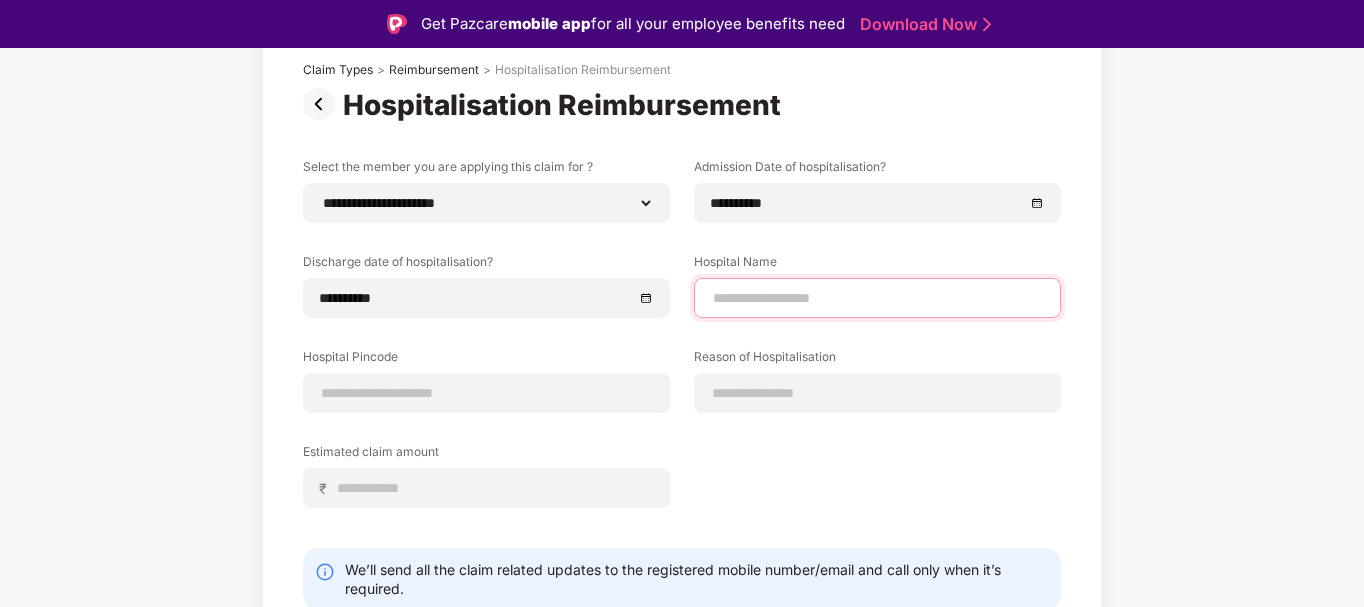 click at bounding box center (877, 298) 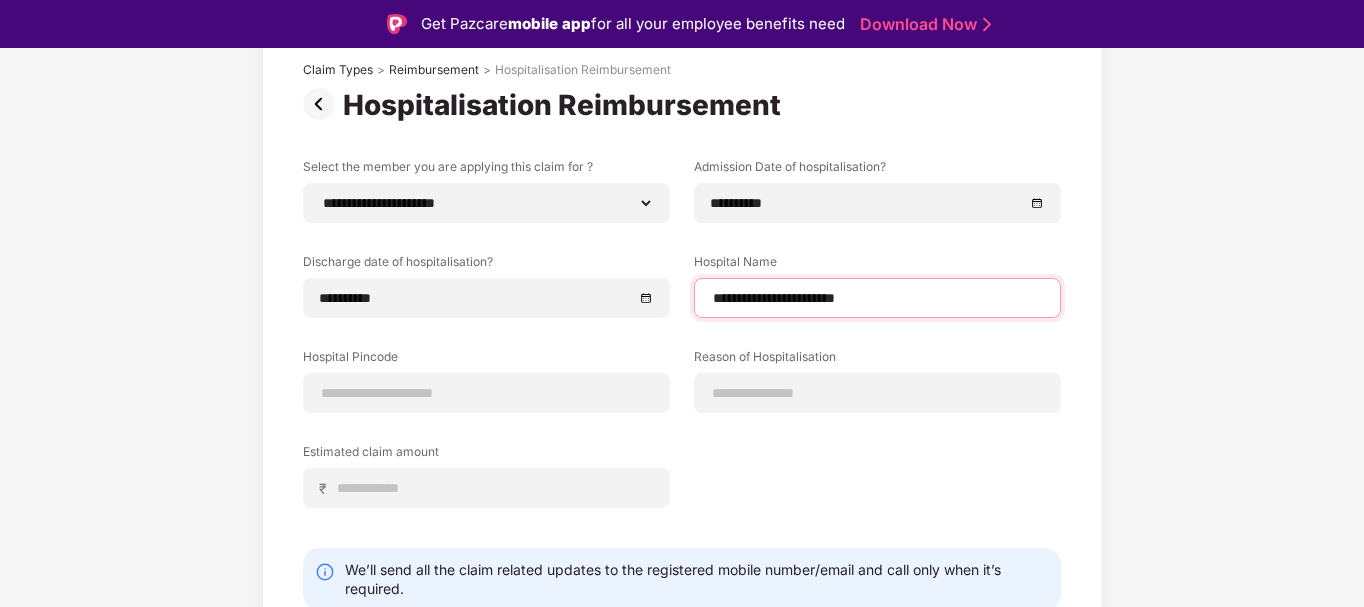 click on "**********" at bounding box center (877, 298) 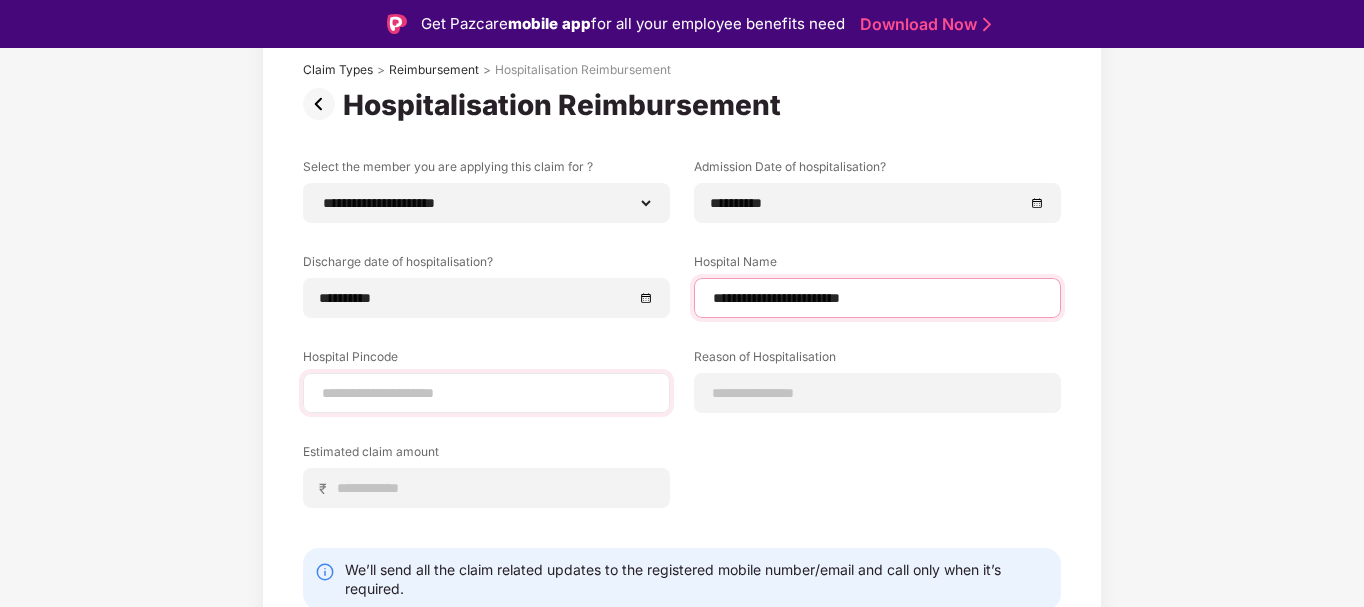 type on "**********" 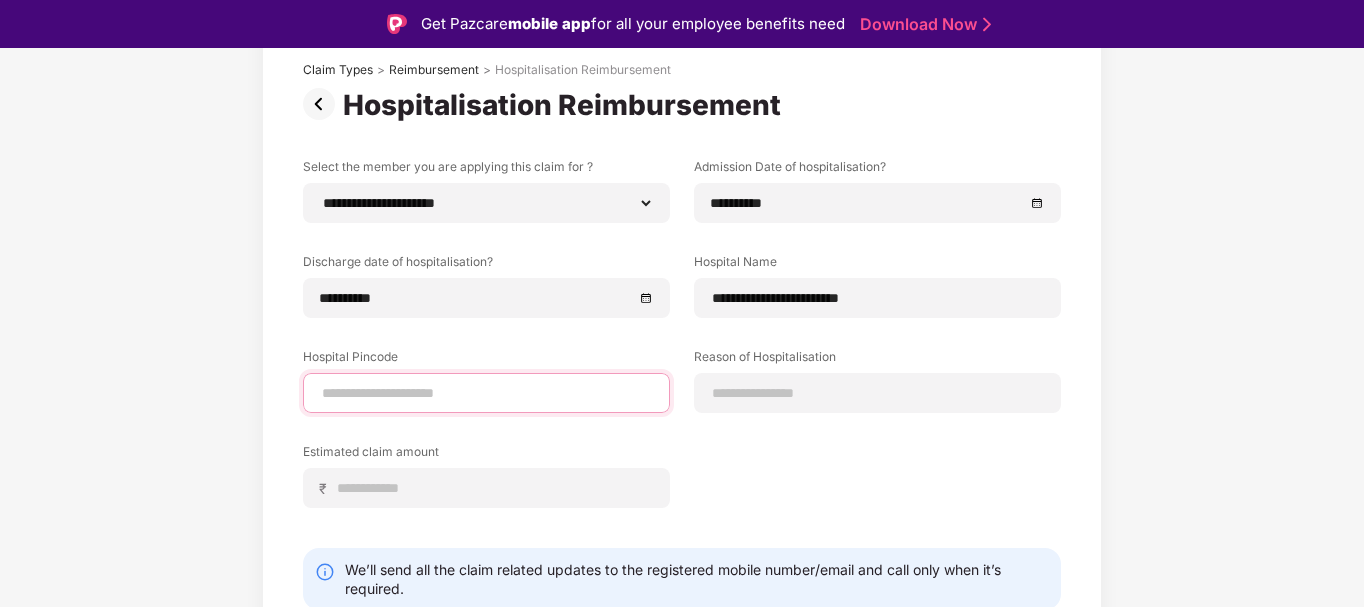 click at bounding box center (486, 393) 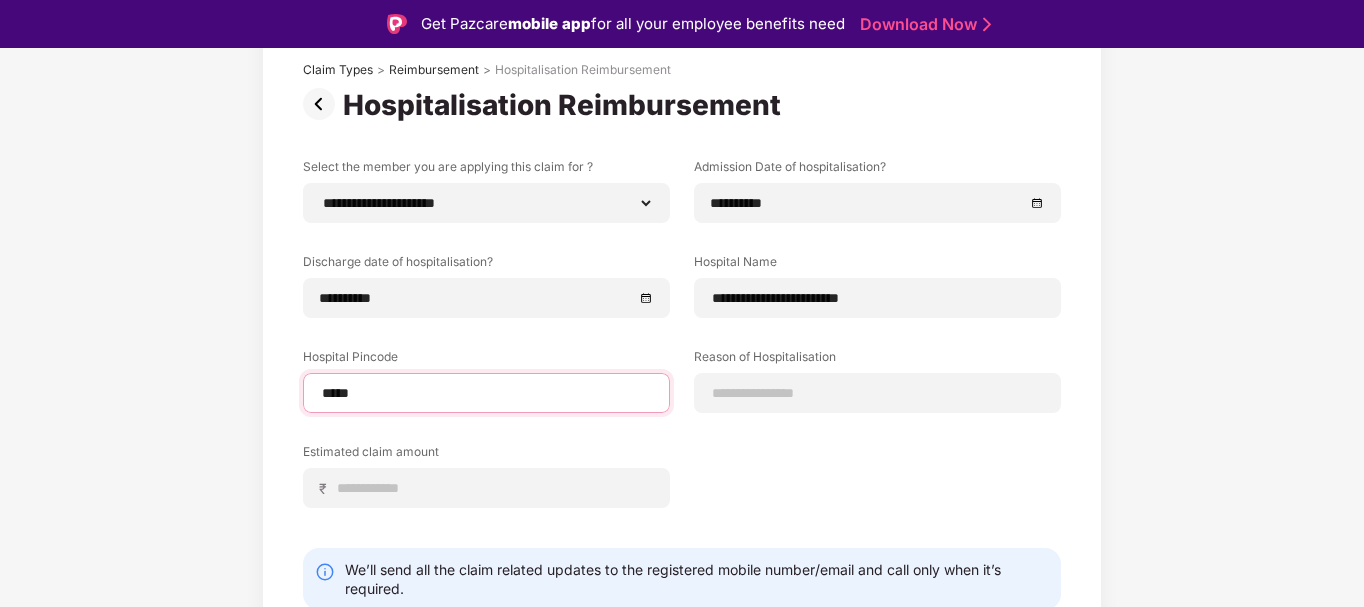 type on "******" 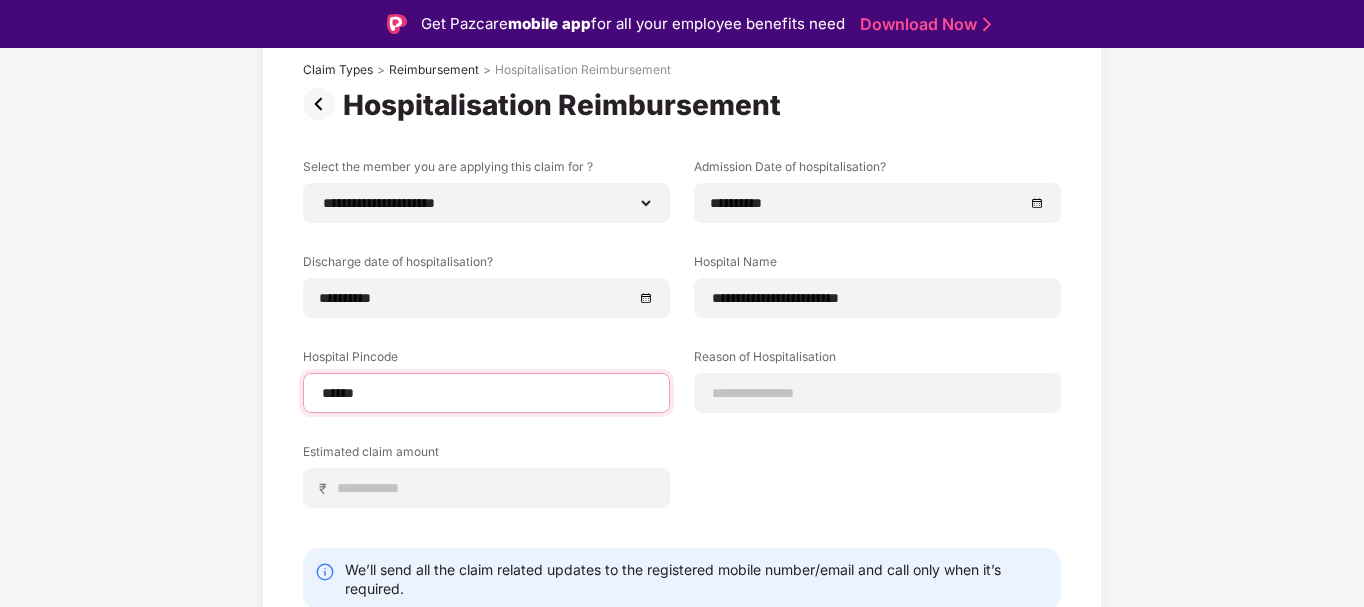 select on "*****" 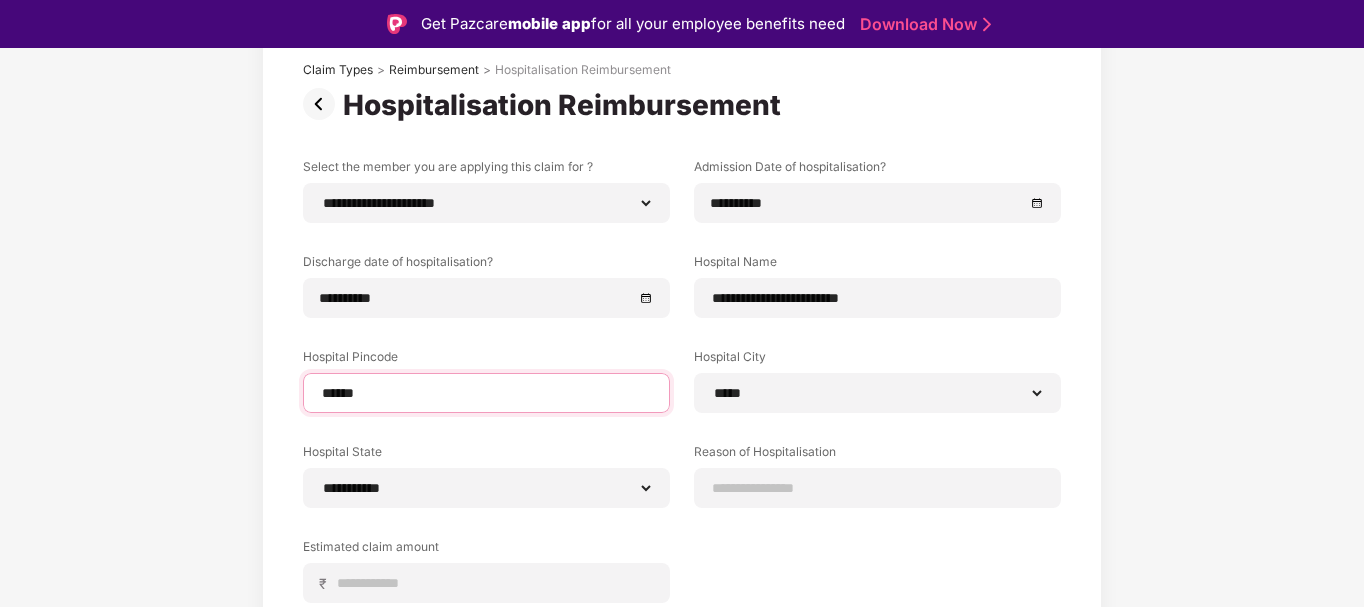 scroll, scrollTop: 304, scrollLeft: 0, axis: vertical 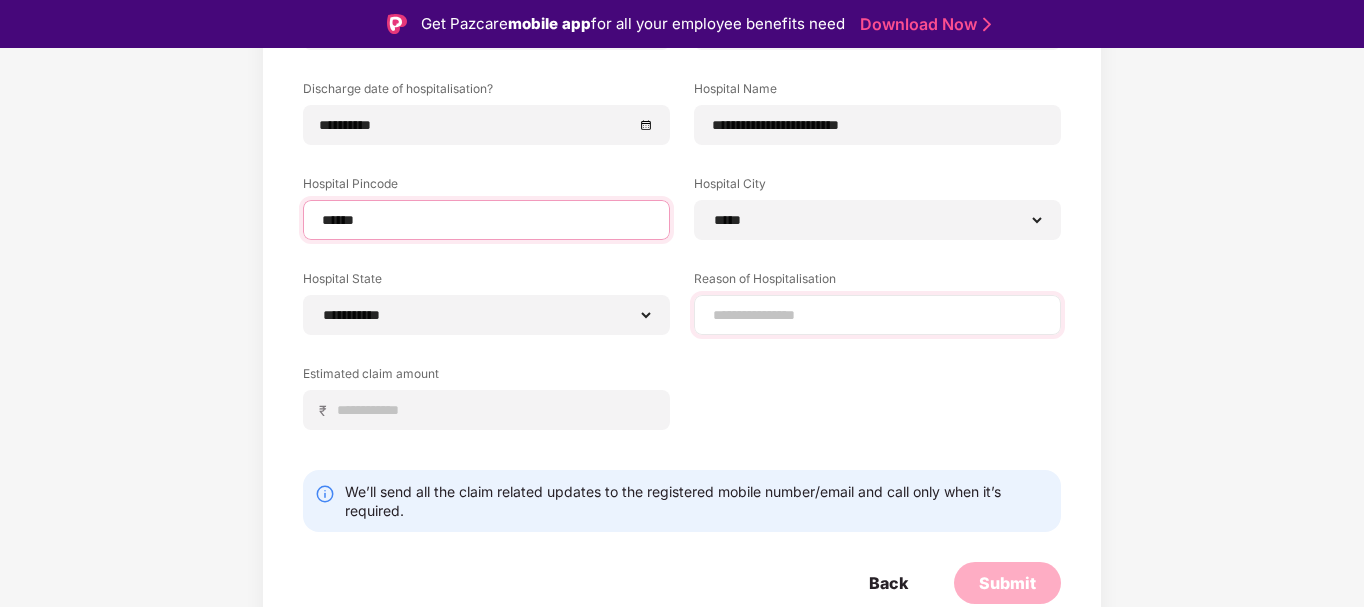 type on "******" 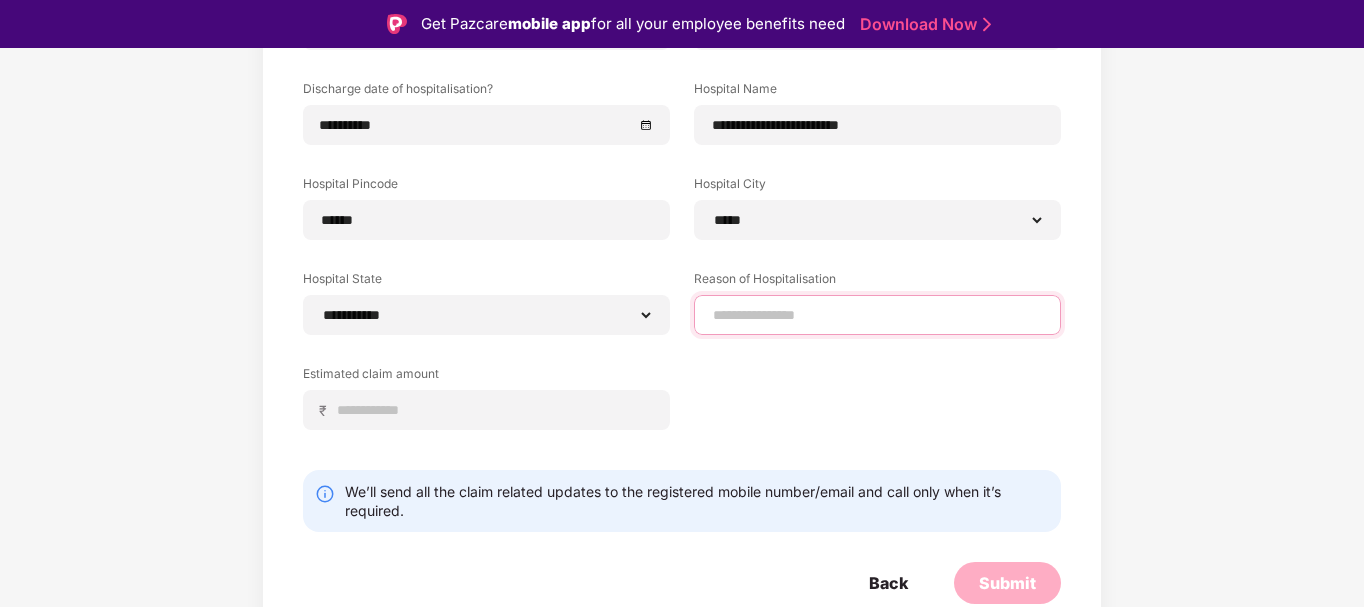 click at bounding box center (877, 315) 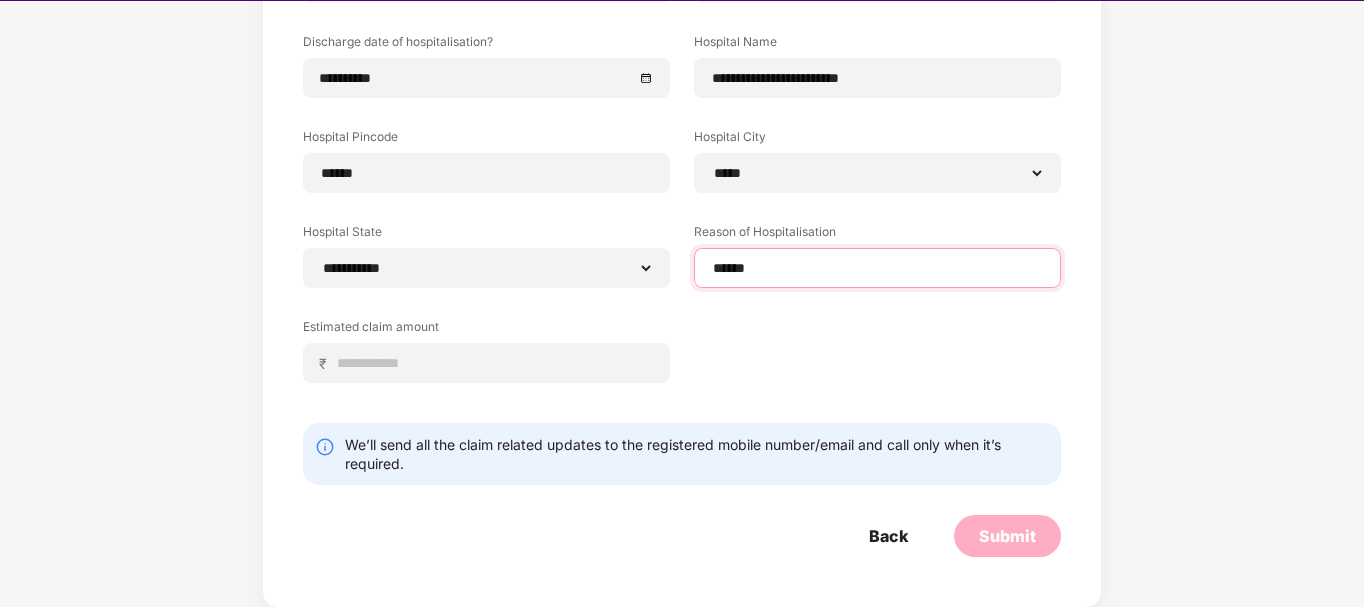 scroll, scrollTop: 48, scrollLeft: 0, axis: vertical 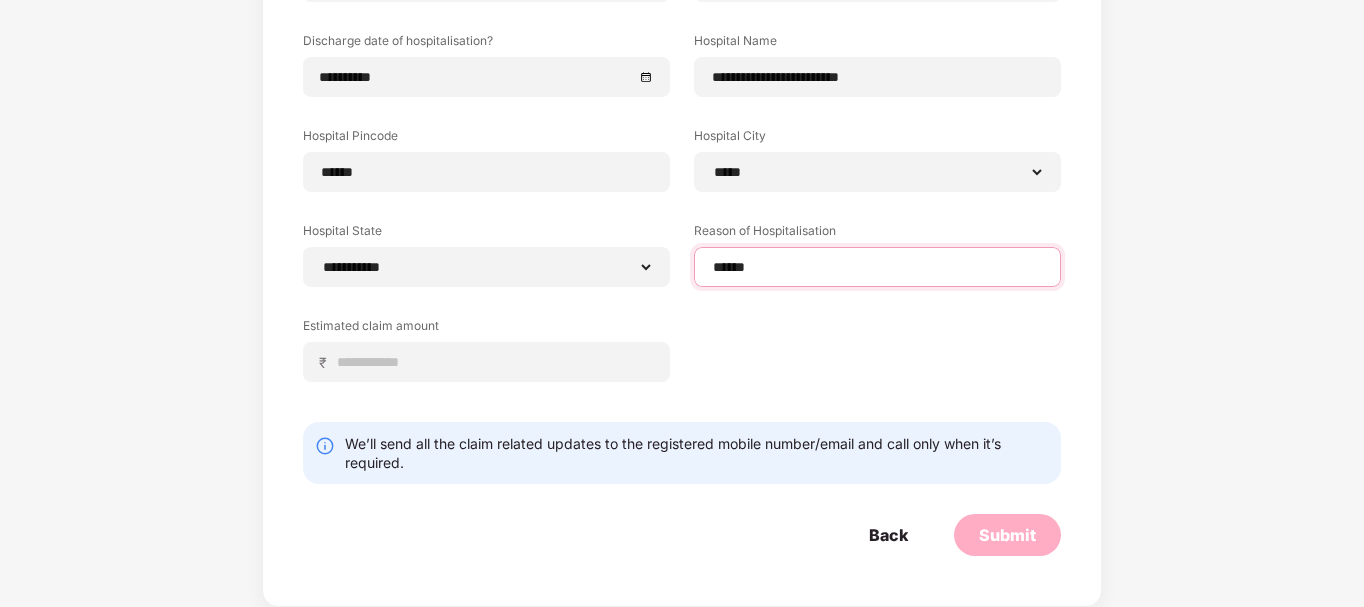type on "*****" 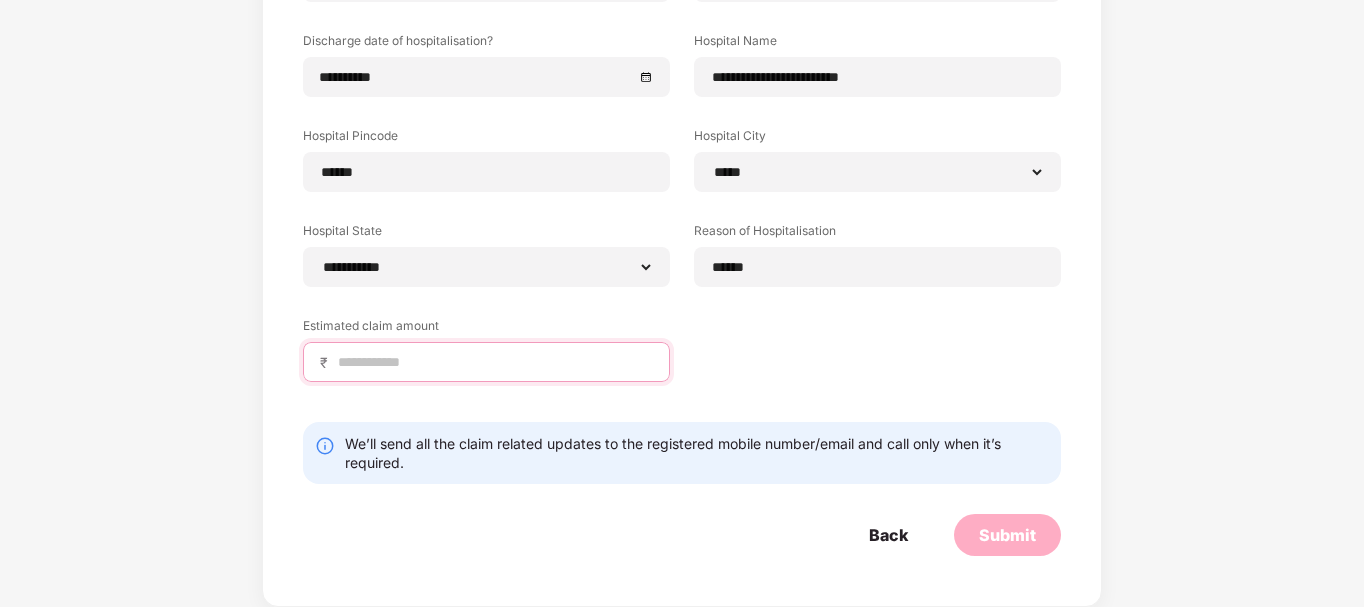 click at bounding box center [494, 362] 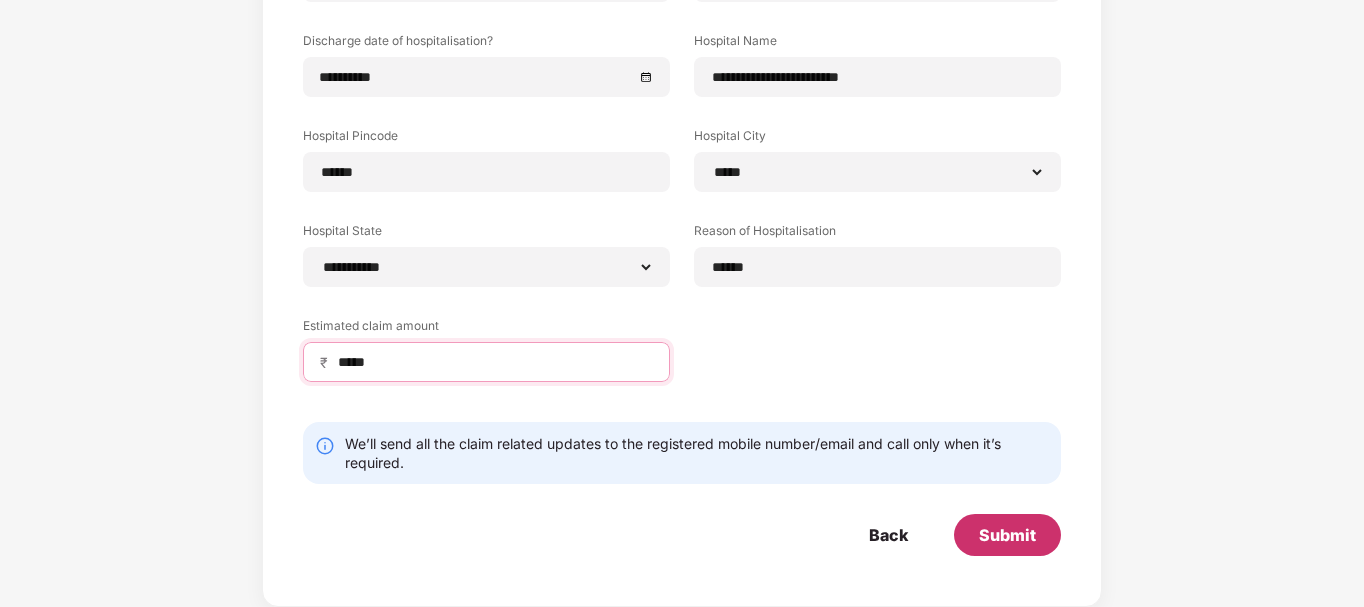 type on "*****" 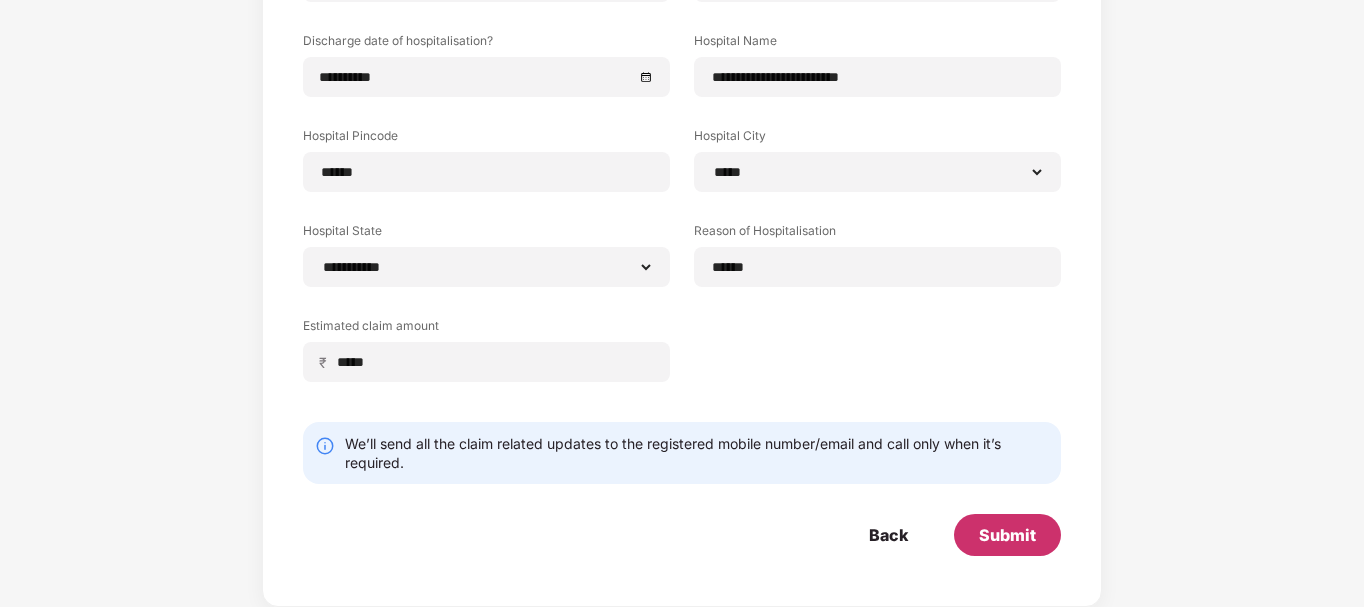 click on "Submit" at bounding box center [1007, 535] 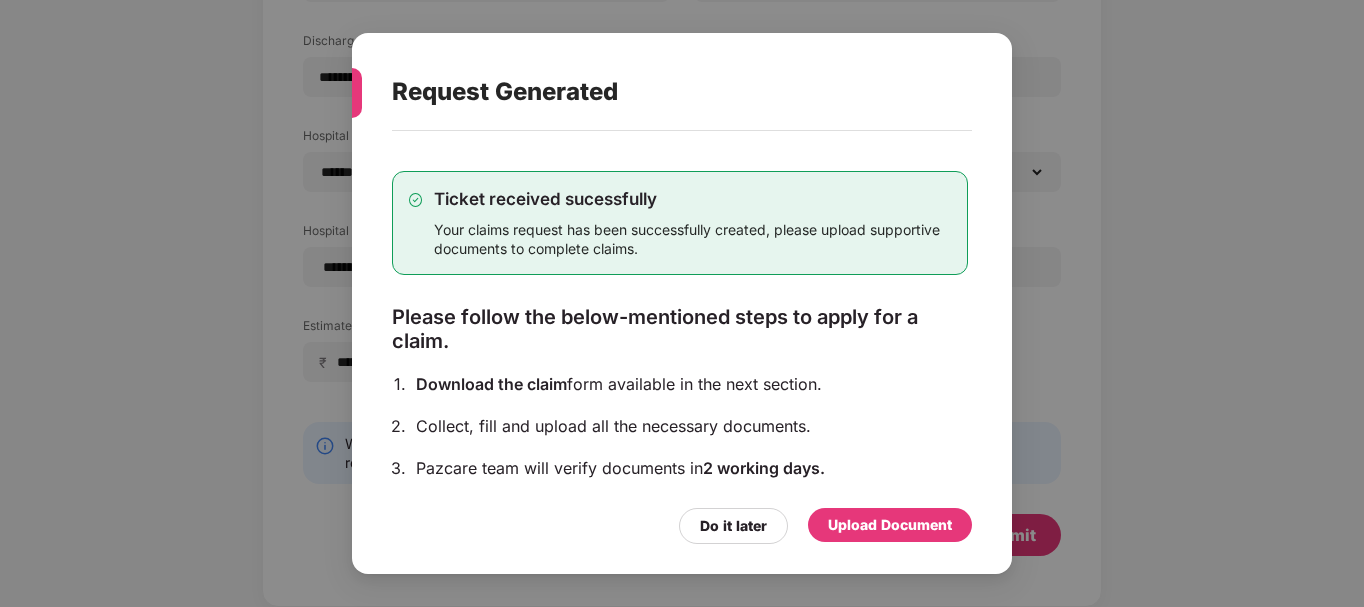 click on "Upload Document" at bounding box center (890, 525) 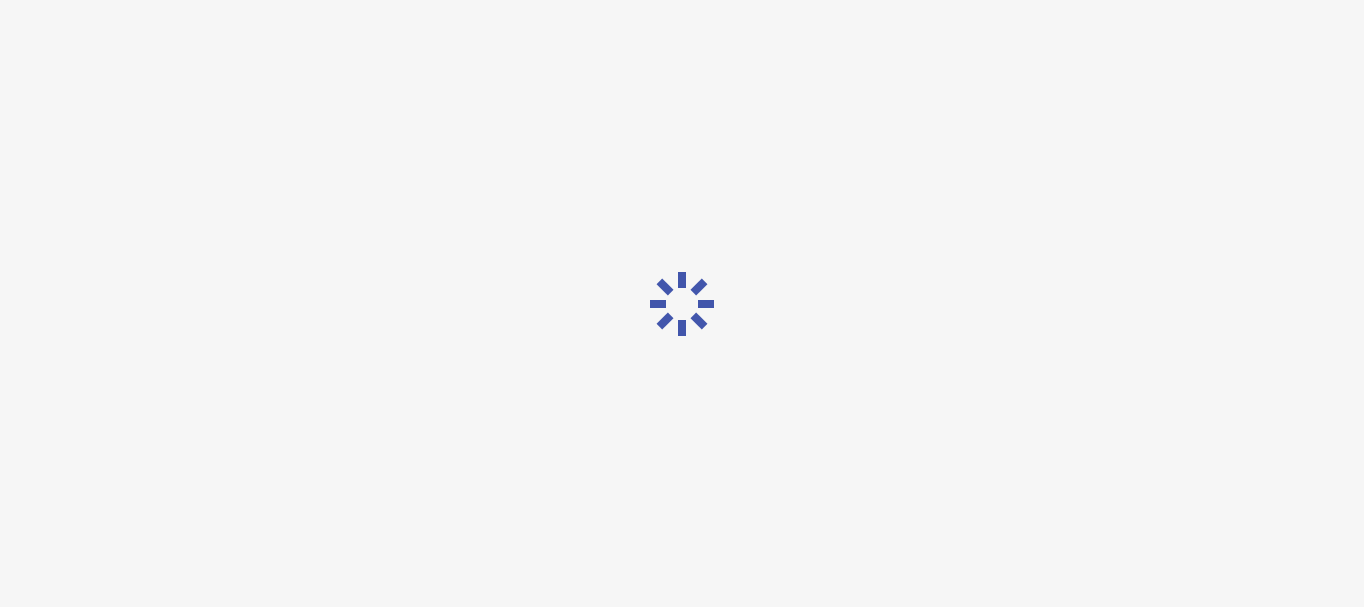 scroll, scrollTop: 0, scrollLeft: 0, axis: both 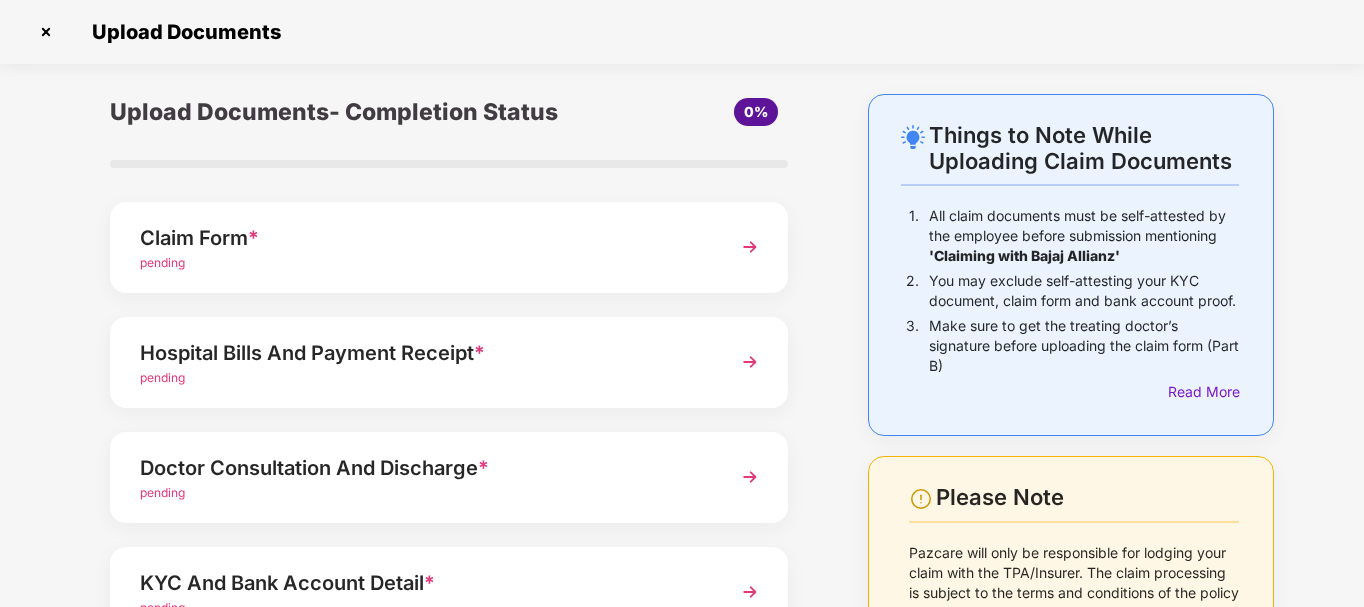click at bounding box center (750, 247) 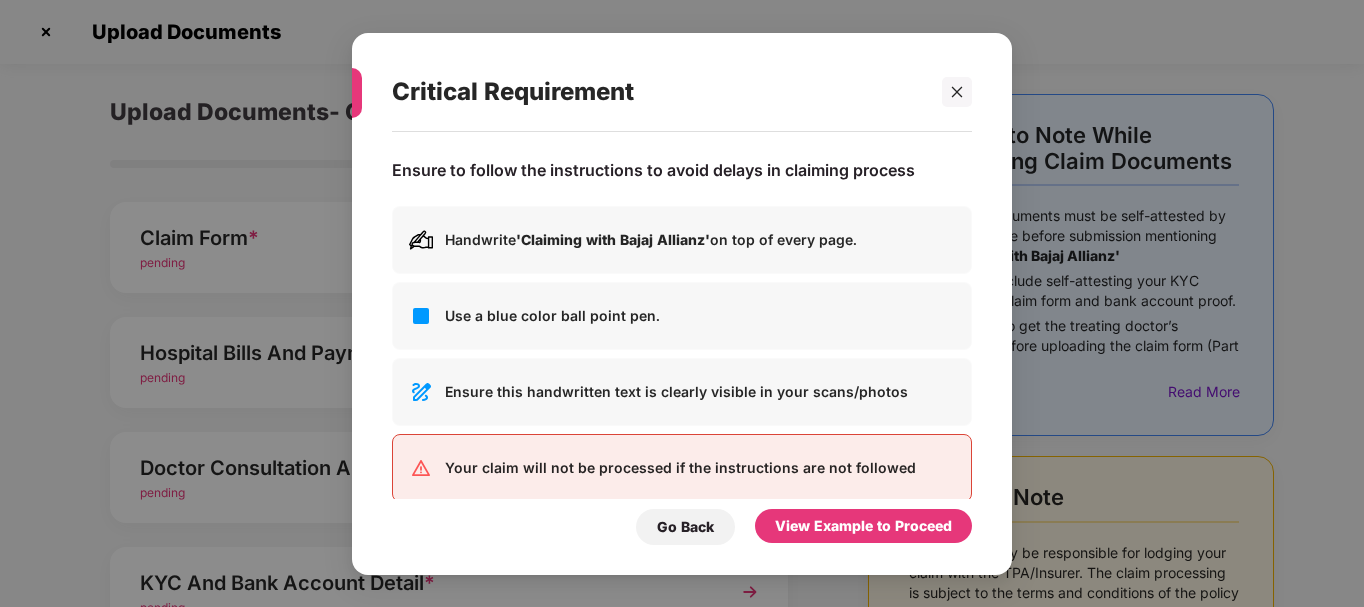 scroll, scrollTop: 0, scrollLeft: 0, axis: both 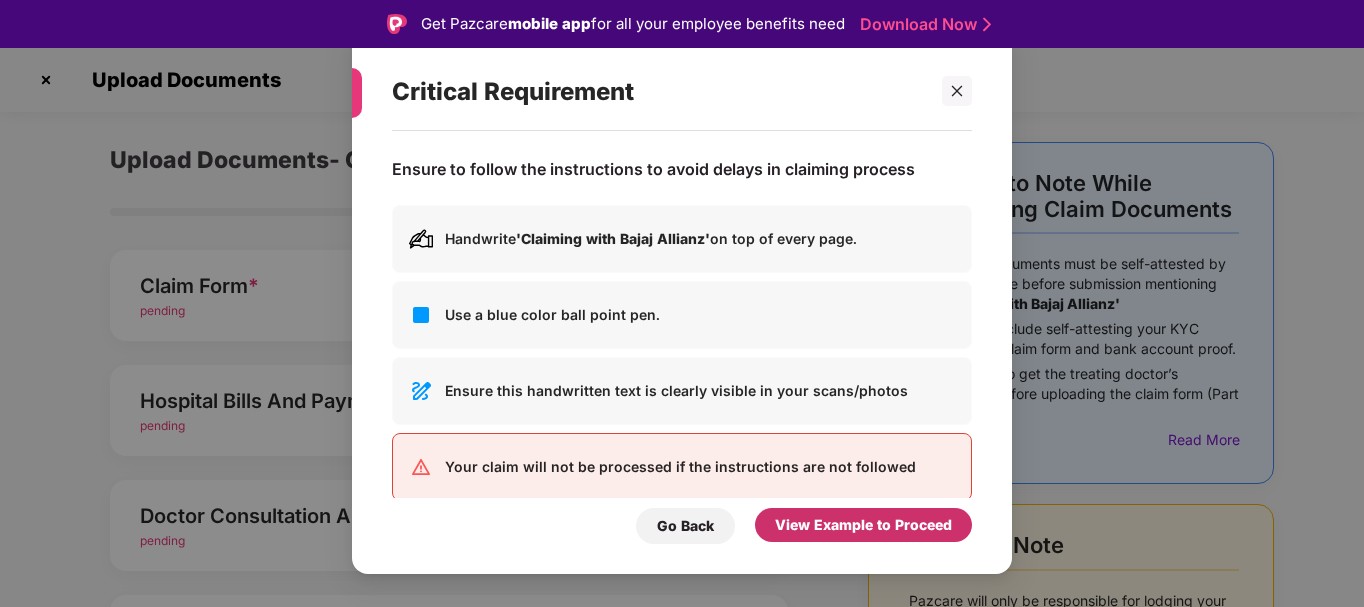 click on "View Example to Proceed" at bounding box center (863, 525) 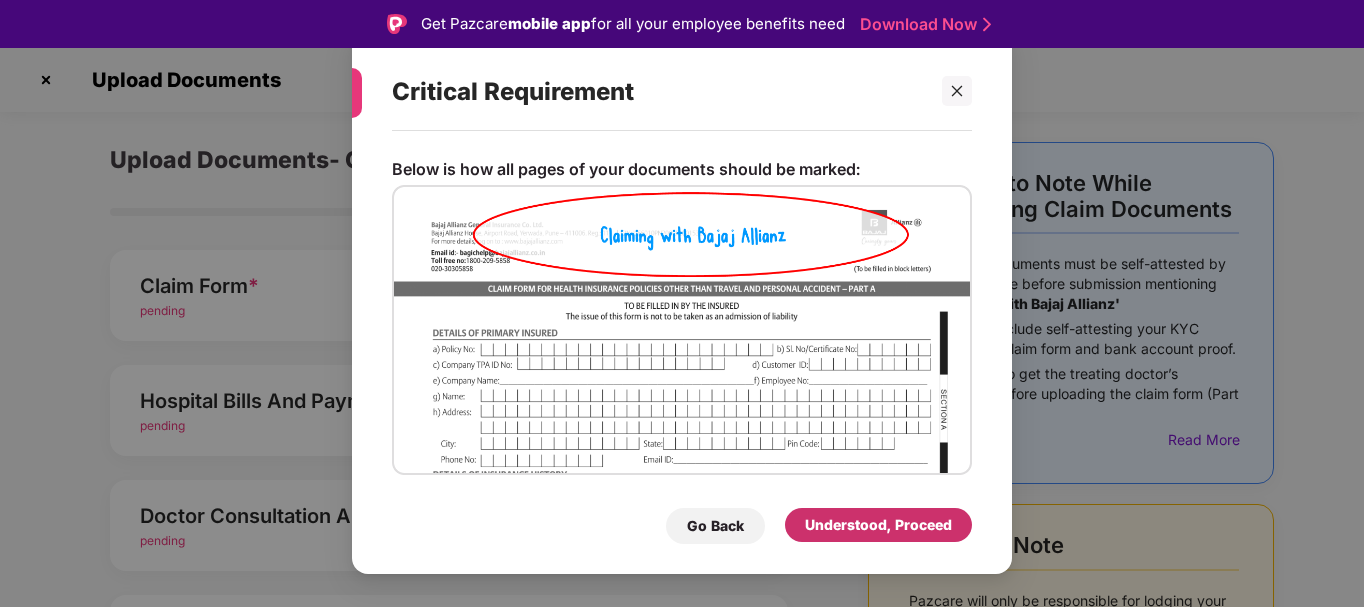 click on "Understood, Proceed" at bounding box center (878, 525) 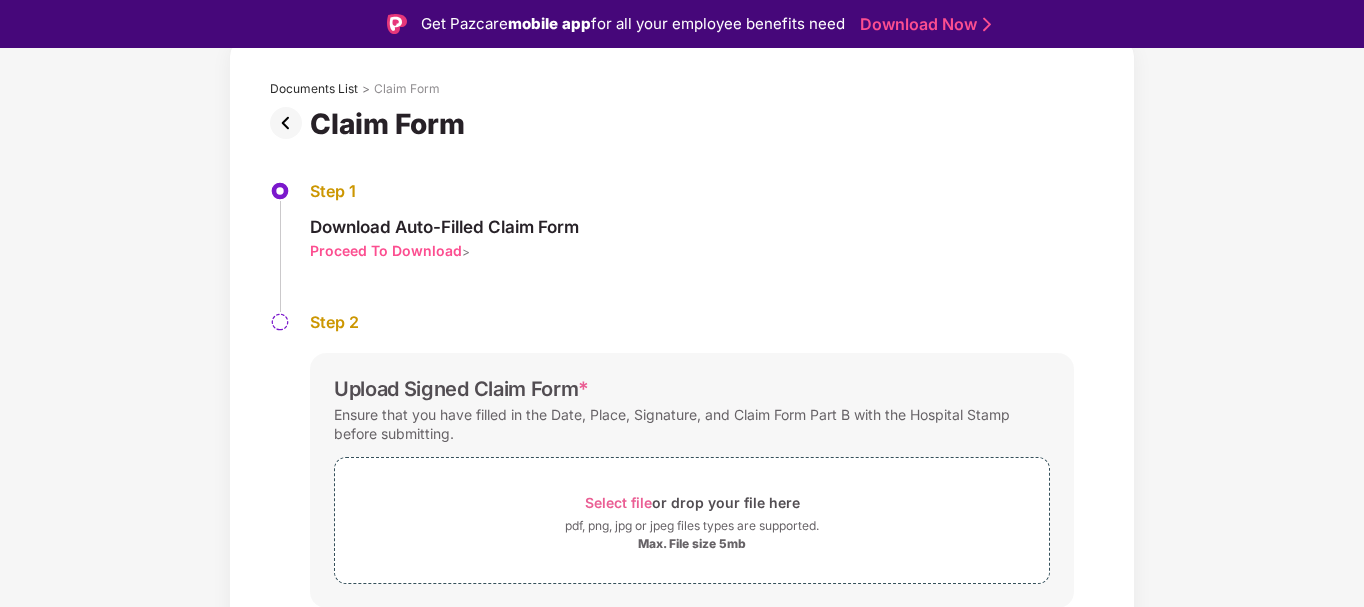 scroll, scrollTop: 104, scrollLeft: 0, axis: vertical 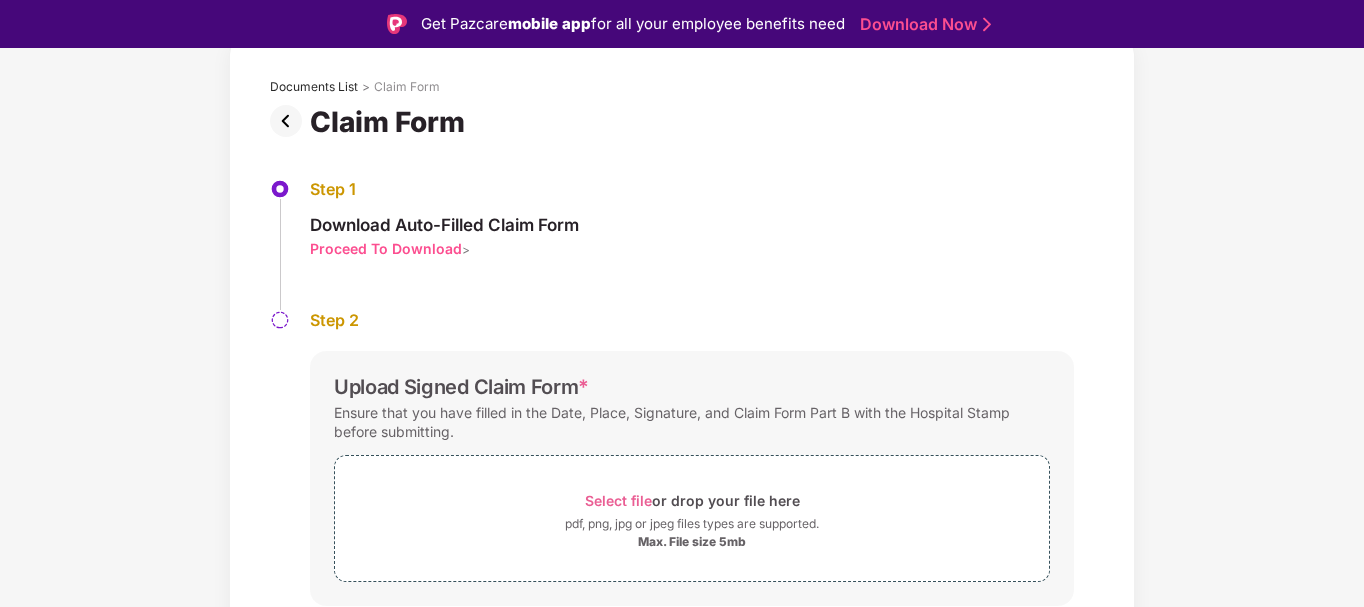 click on "Proceed To Download" at bounding box center (386, 248) 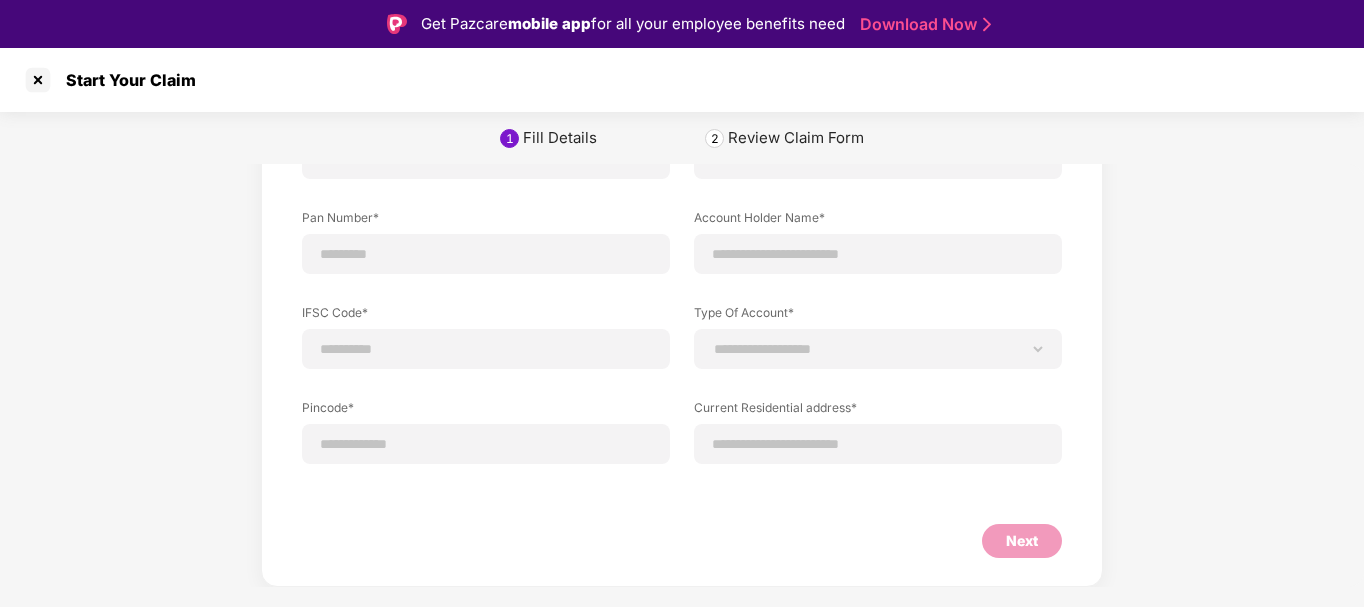 scroll, scrollTop: 0, scrollLeft: 0, axis: both 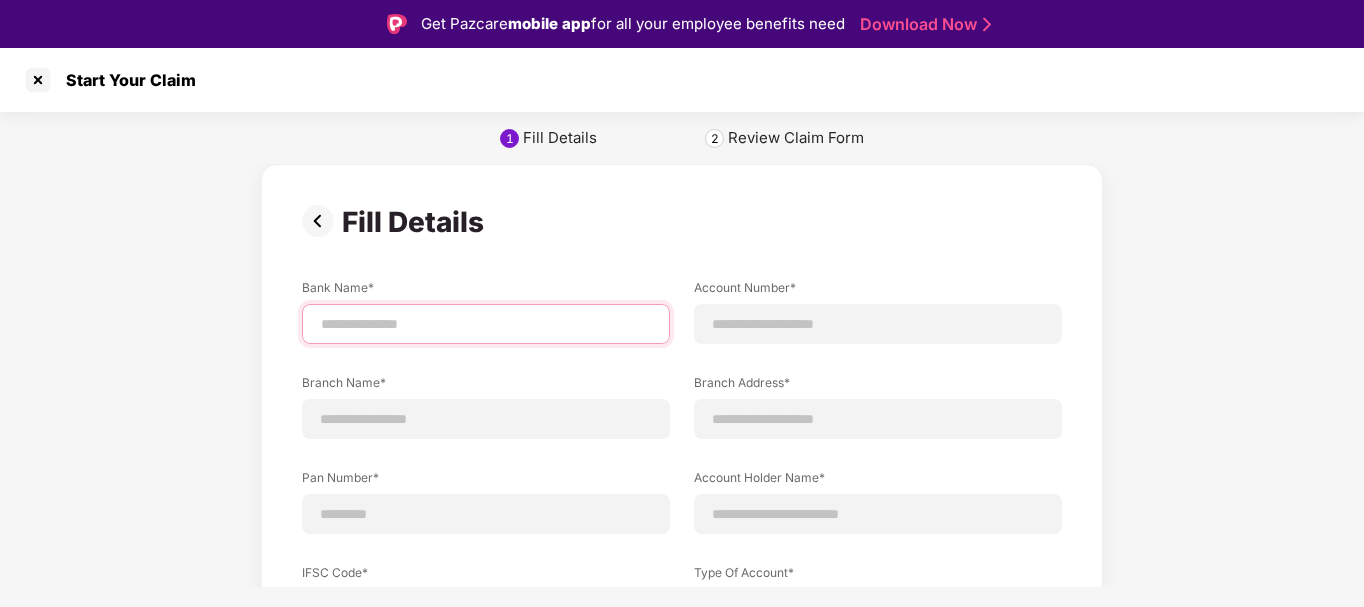 click at bounding box center [486, 324] 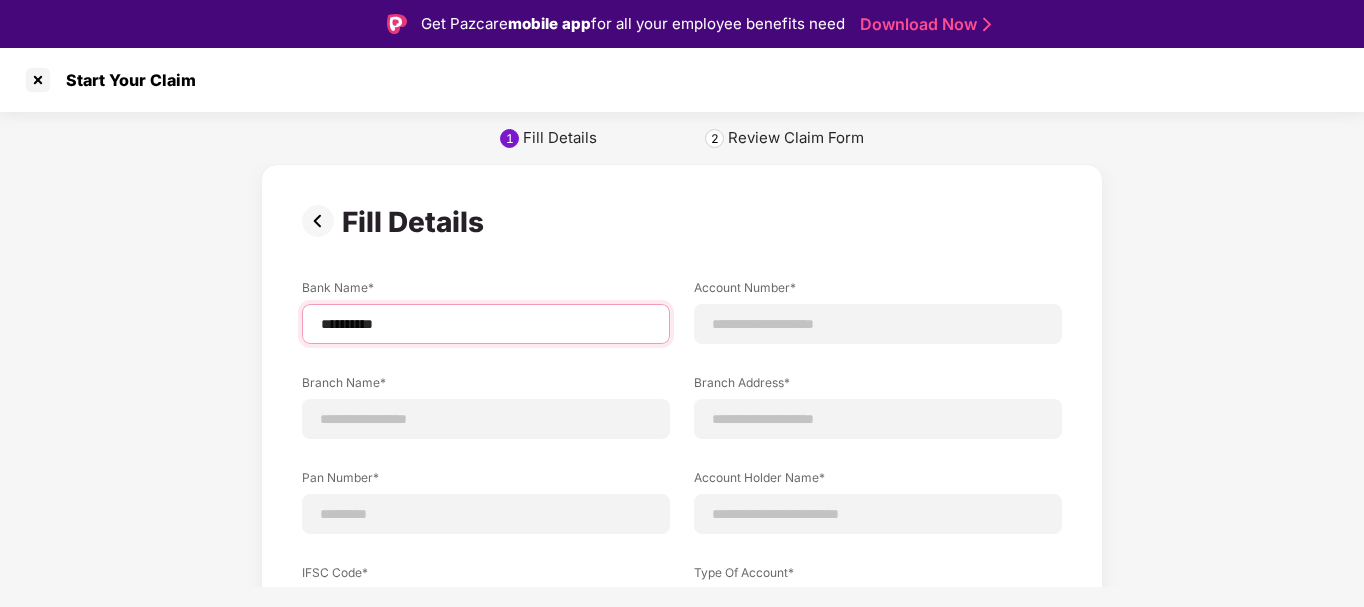 type on "**********" 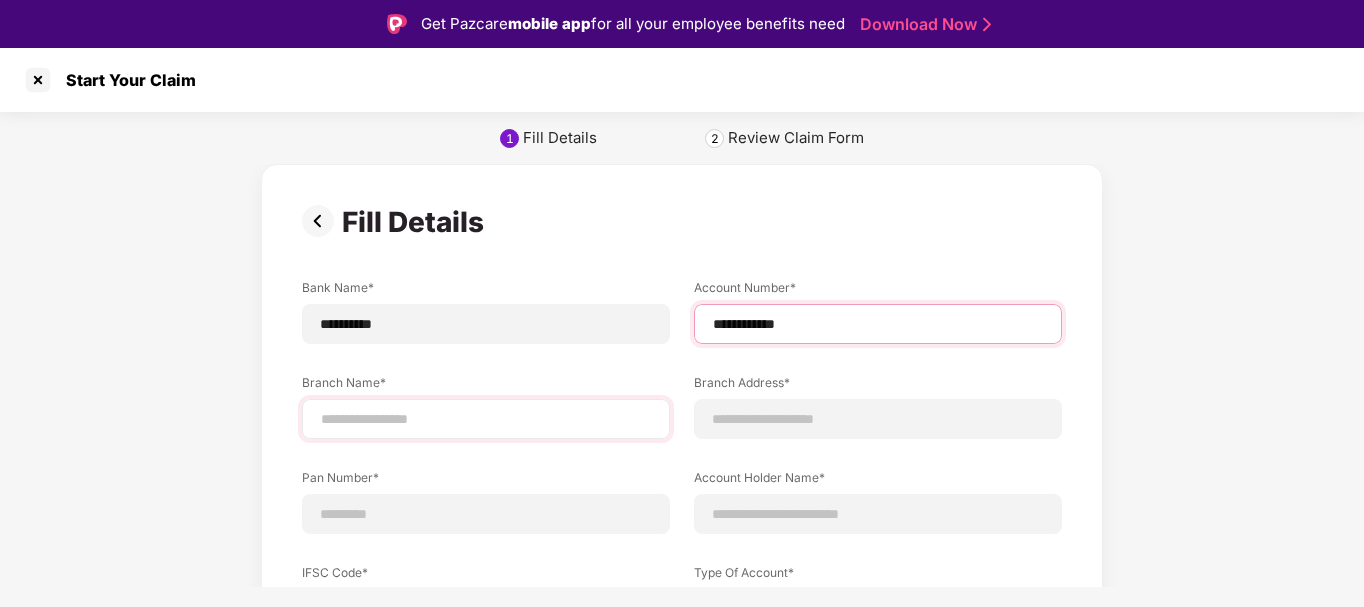 type on "**********" 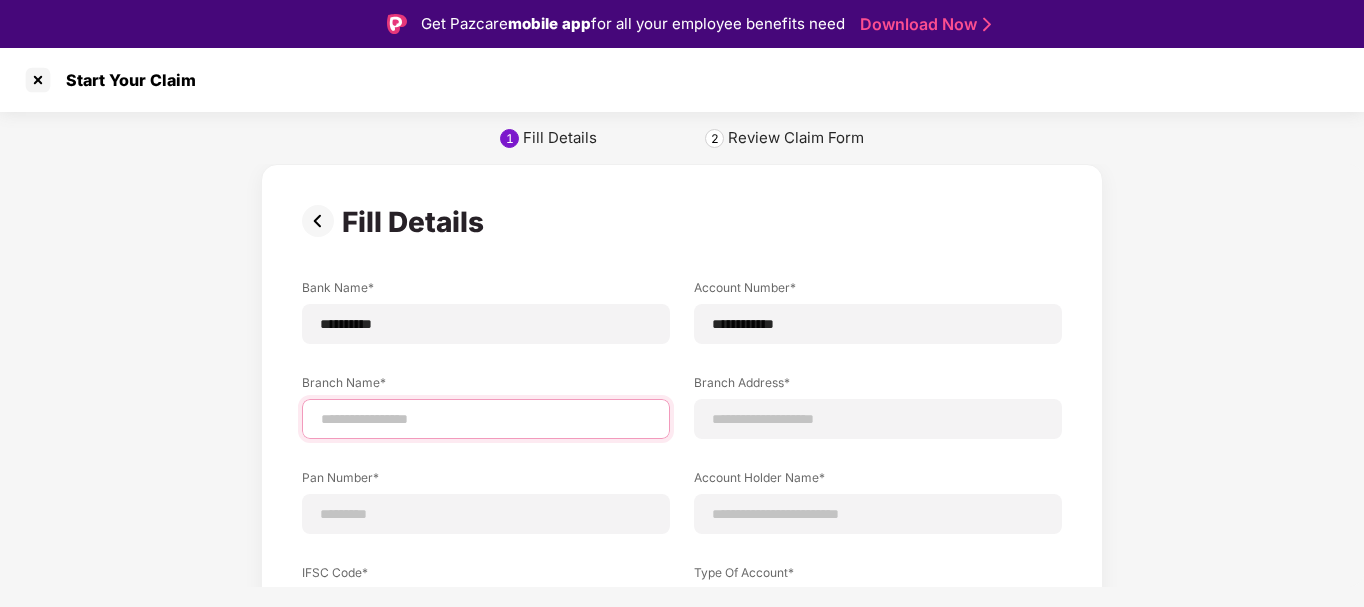 click at bounding box center [486, 419] 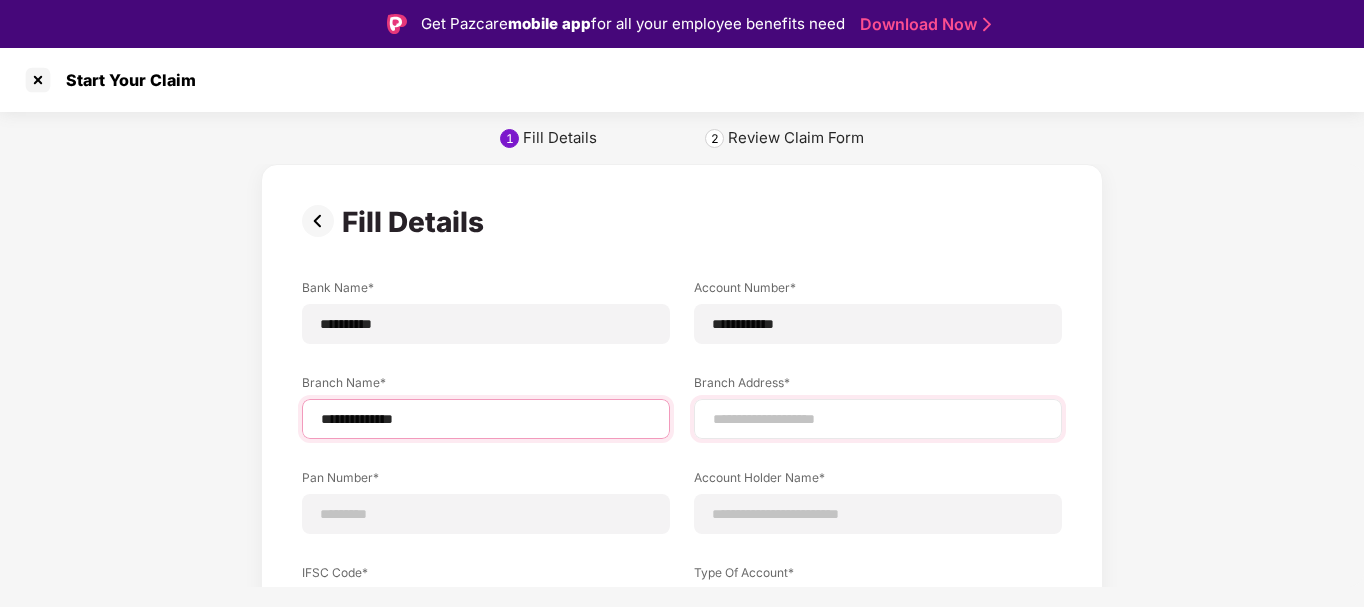 type on "**********" 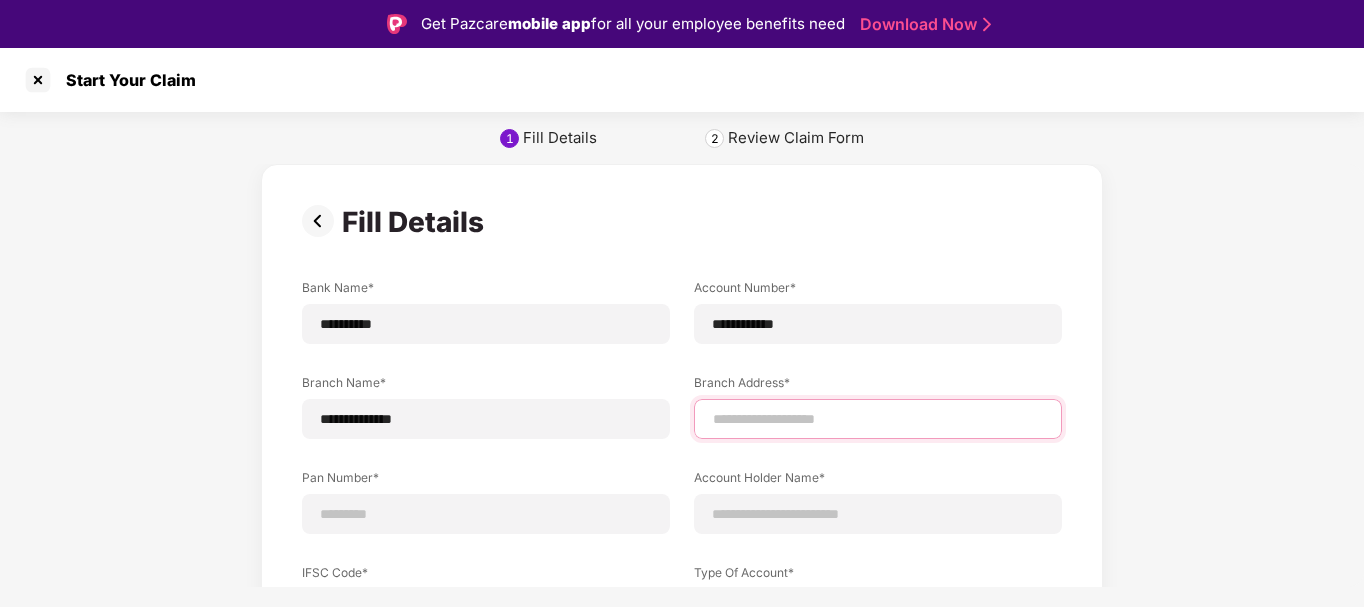 click at bounding box center (878, 419) 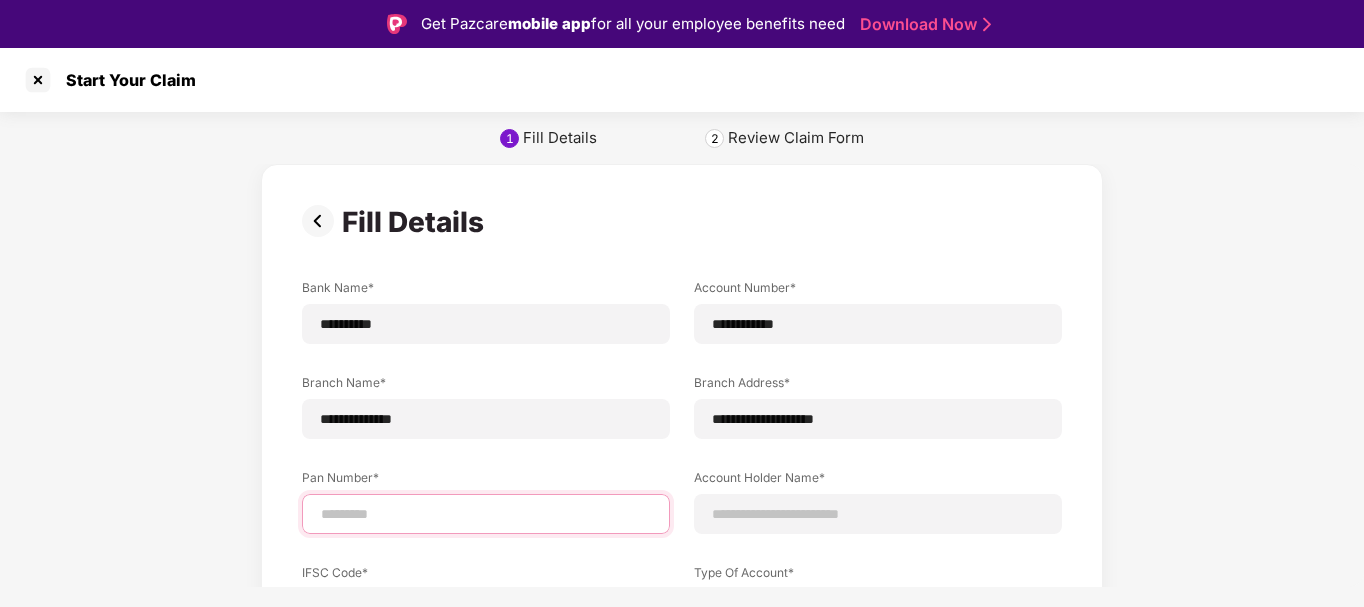 click at bounding box center (486, 514) 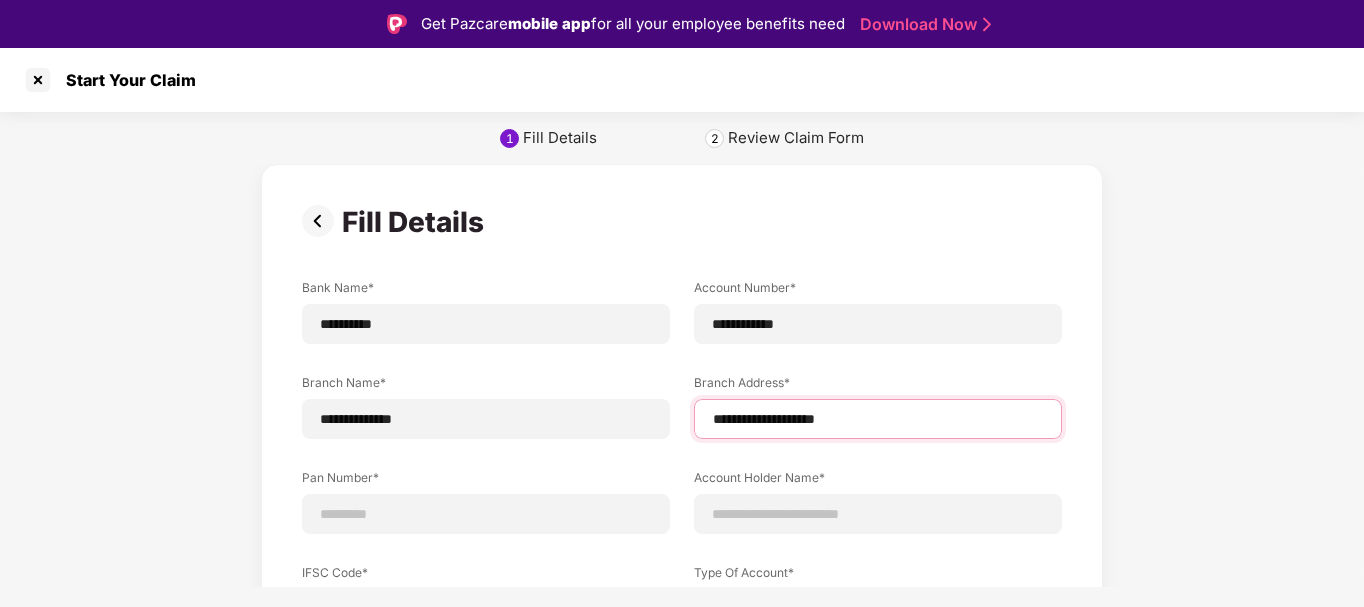 click on "**********" at bounding box center (878, 419) 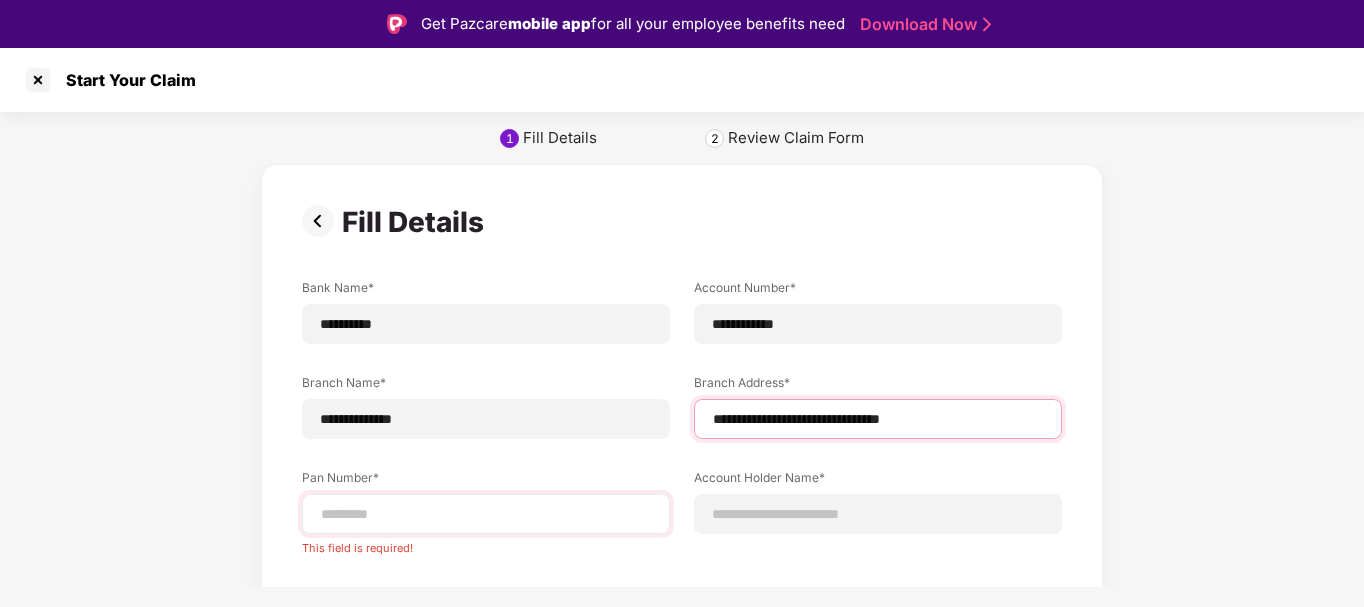 type on "**********" 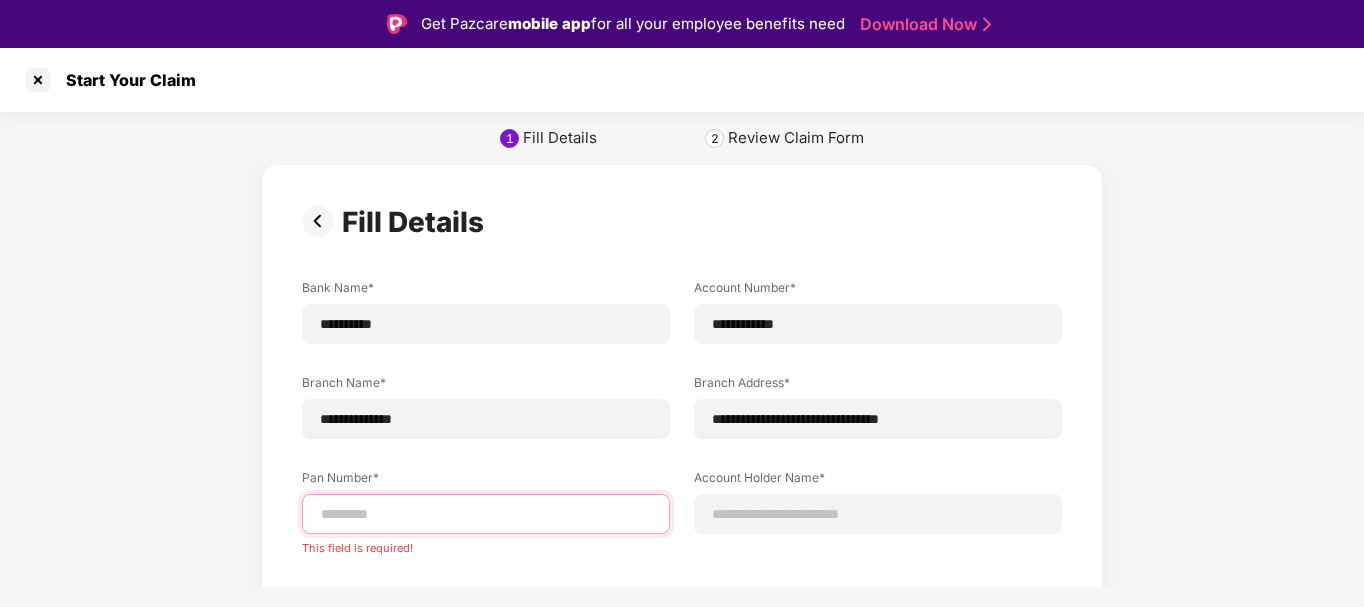 click at bounding box center (486, 514) 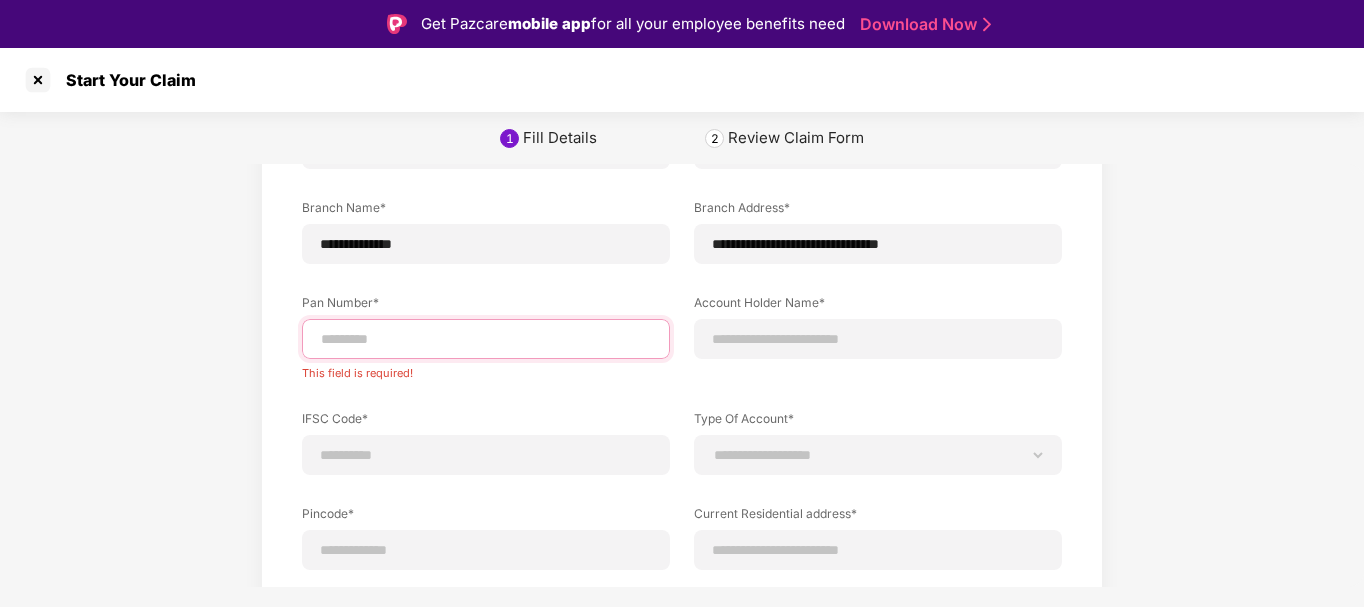 scroll, scrollTop: 176, scrollLeft: 0, axis: vertical 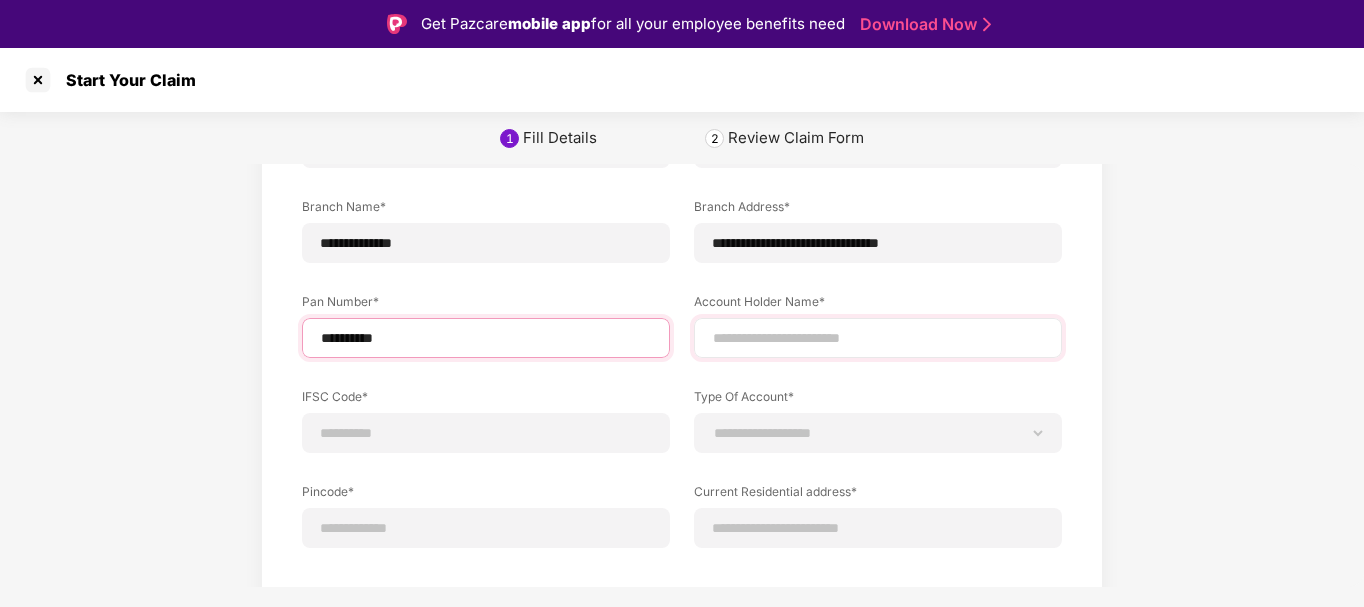 type on "**********" 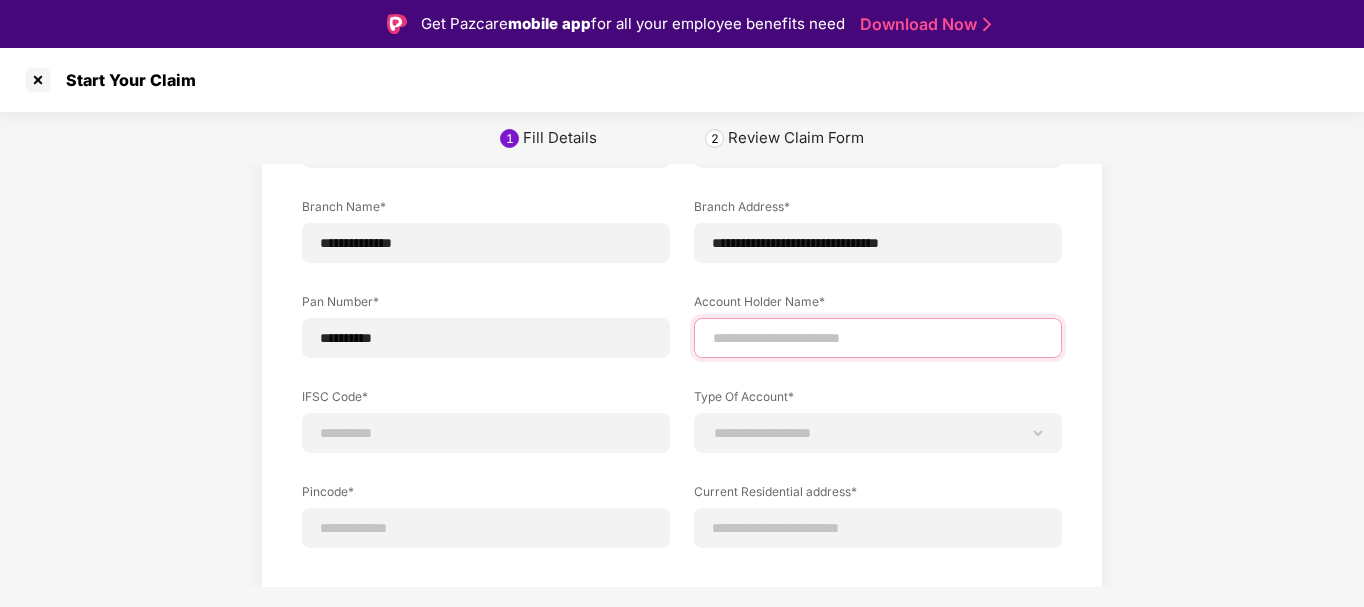 click at bounding box center [878, 338] 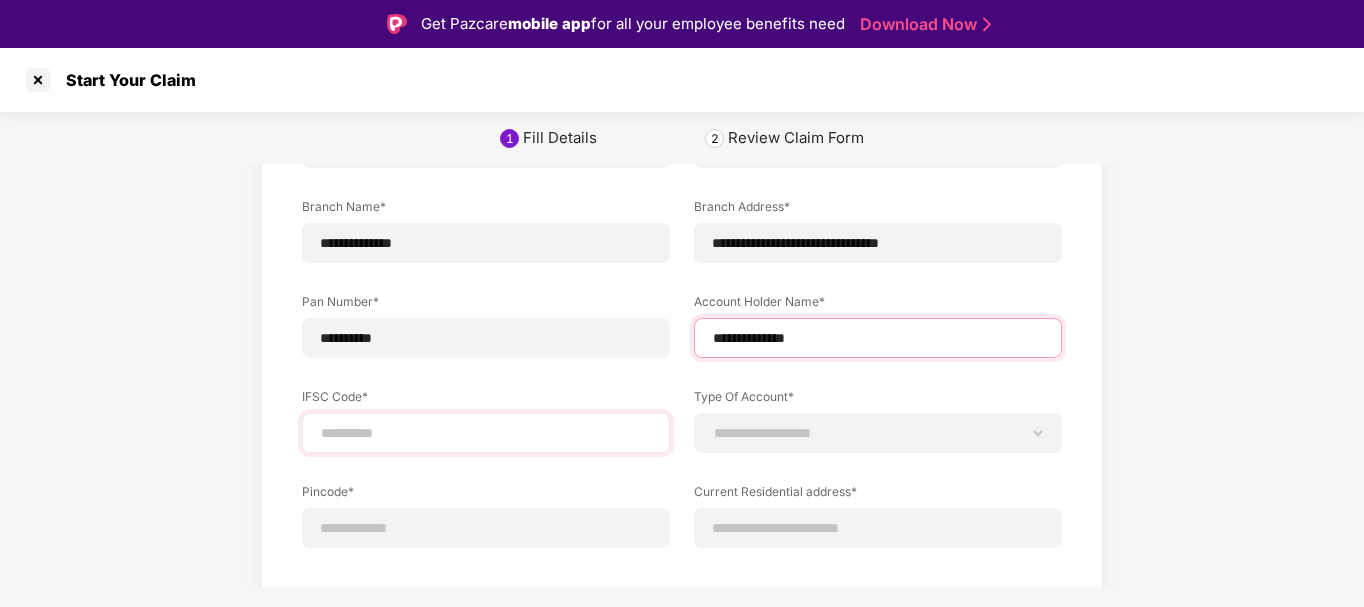 type on "**********" 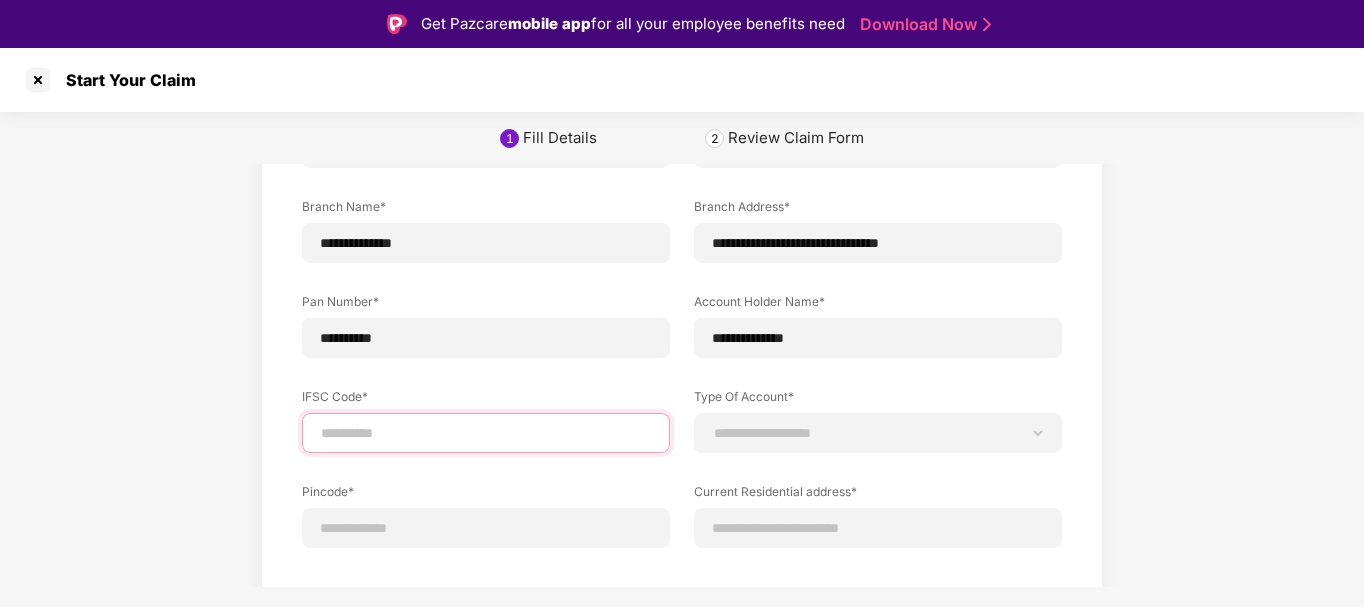 click at bounding box center [486, 433] 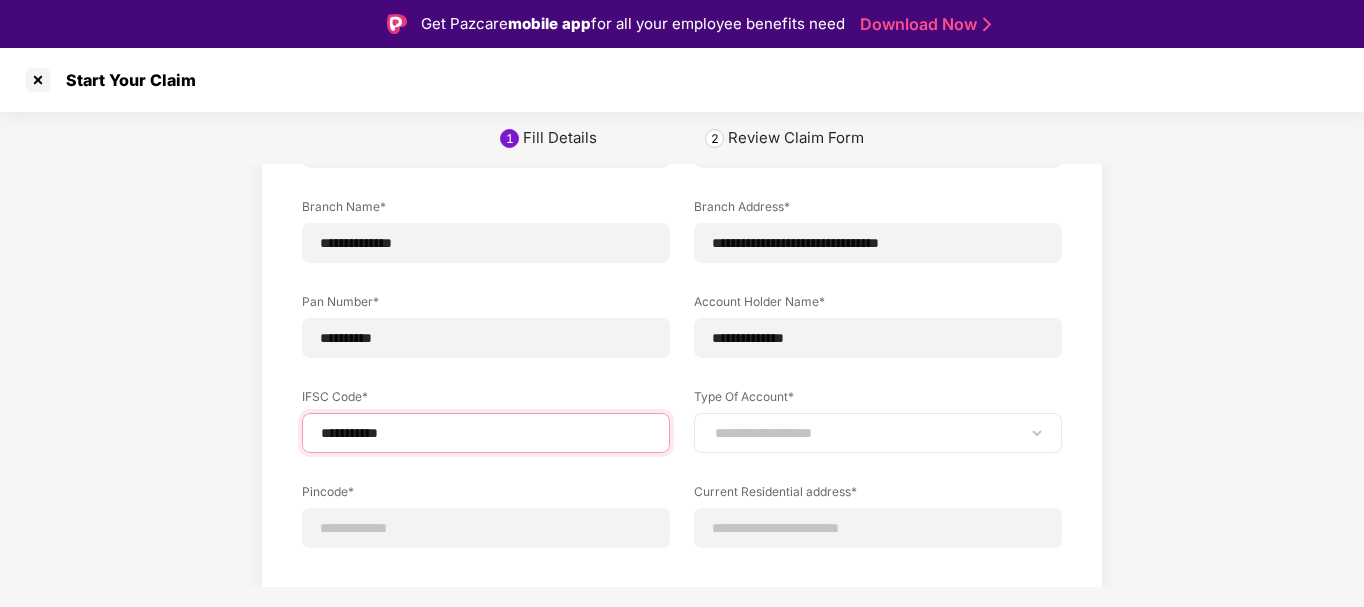 type on "**********" 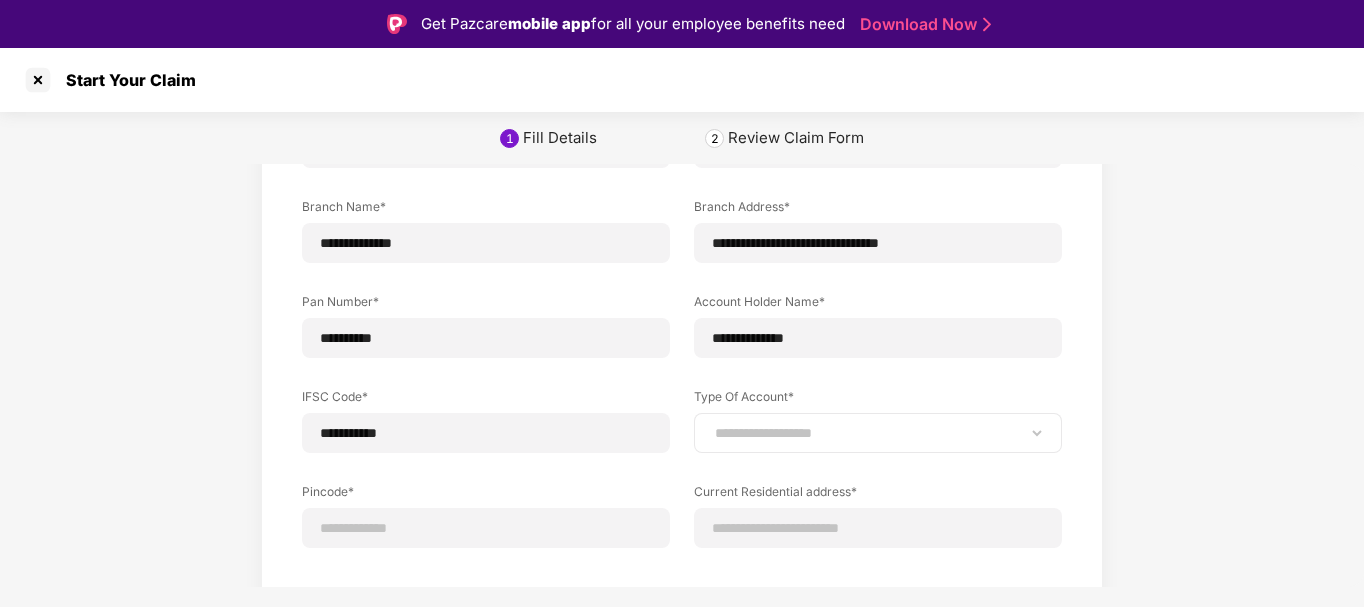 click on "**********" at bounding box center [878, 433] 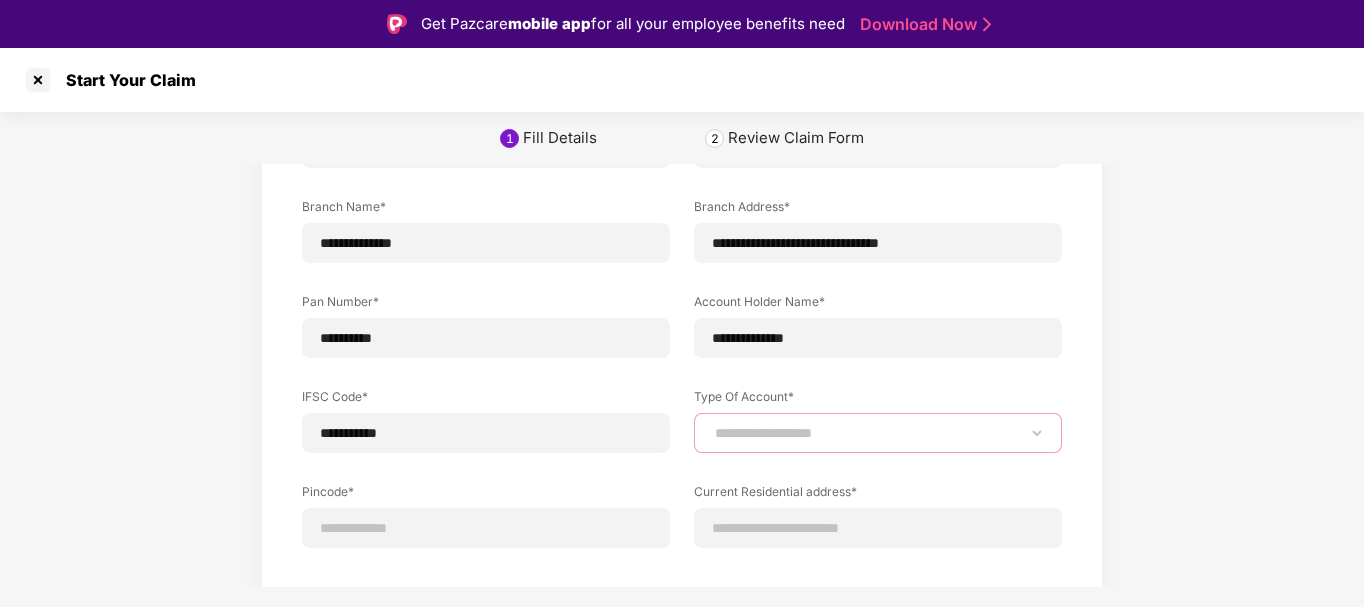 click on "**********" at bounding box center [878, 433] 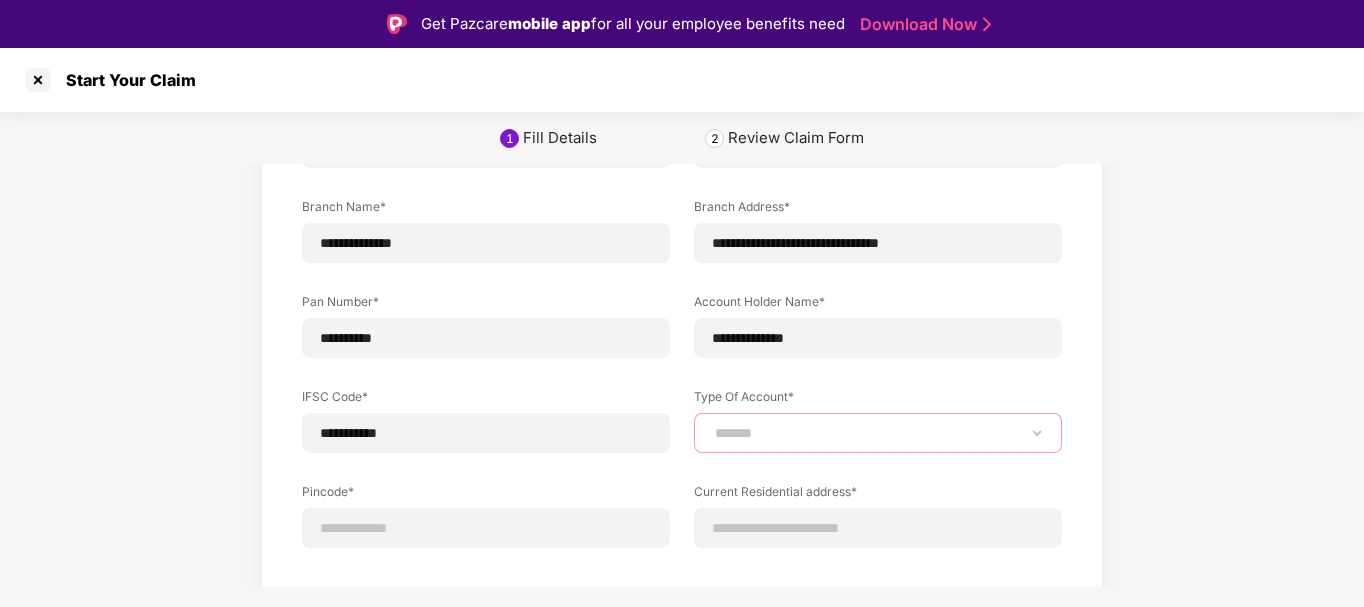 click on "**********" at bounding box center [878, 433] 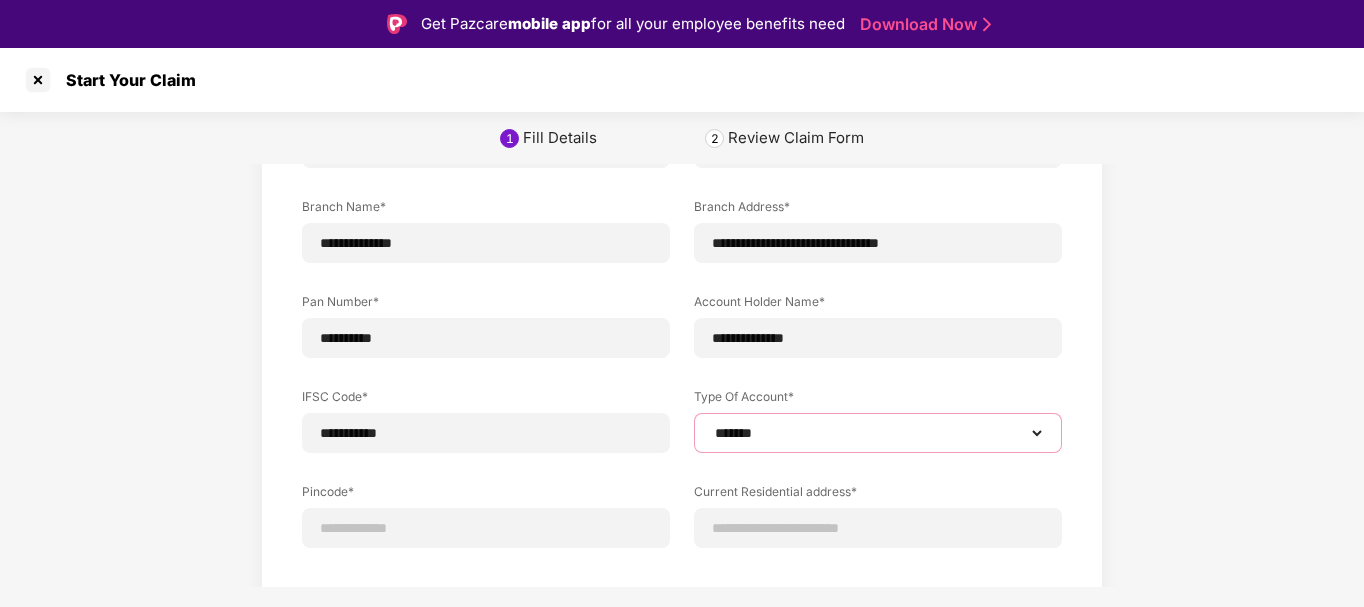 scroll, scrollTop: 260, scrollLeft: 0, axis: vertical 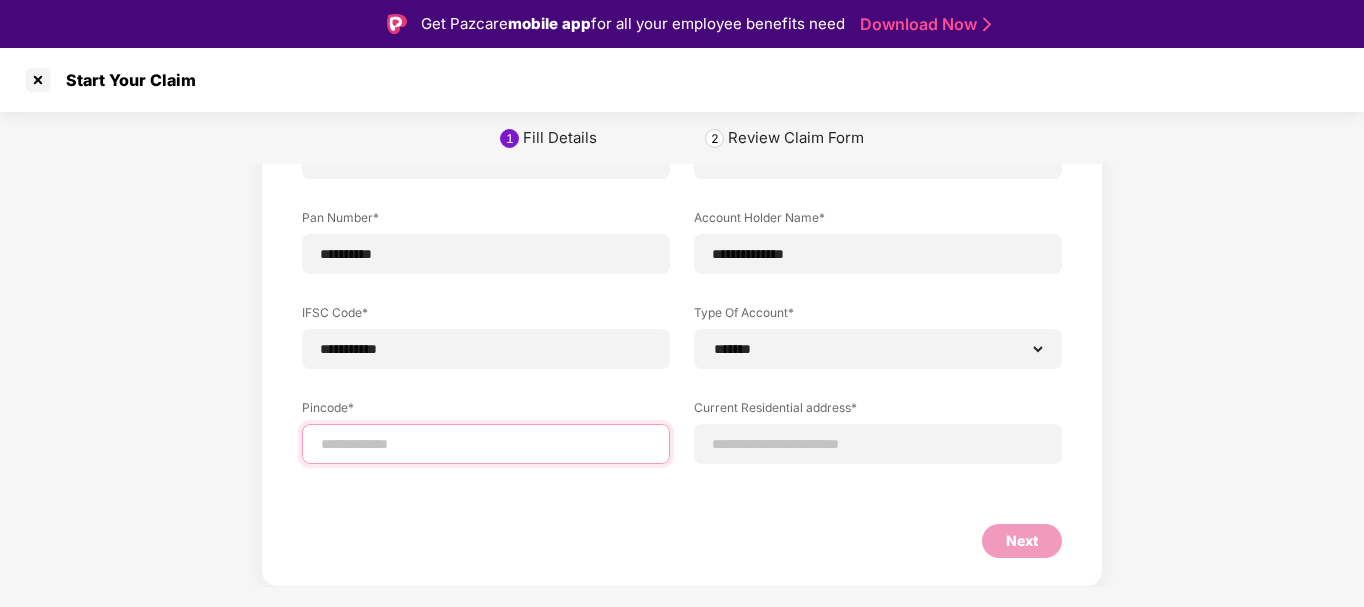 click at bounding box center [486, 444] 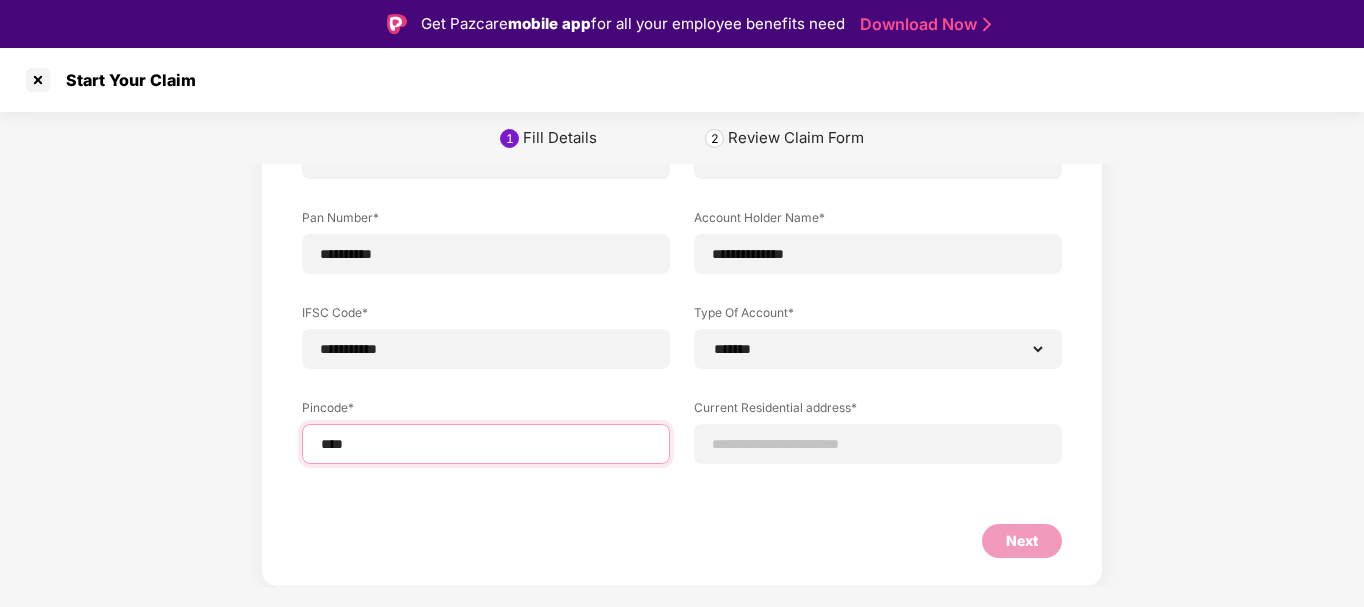 type on "*****" 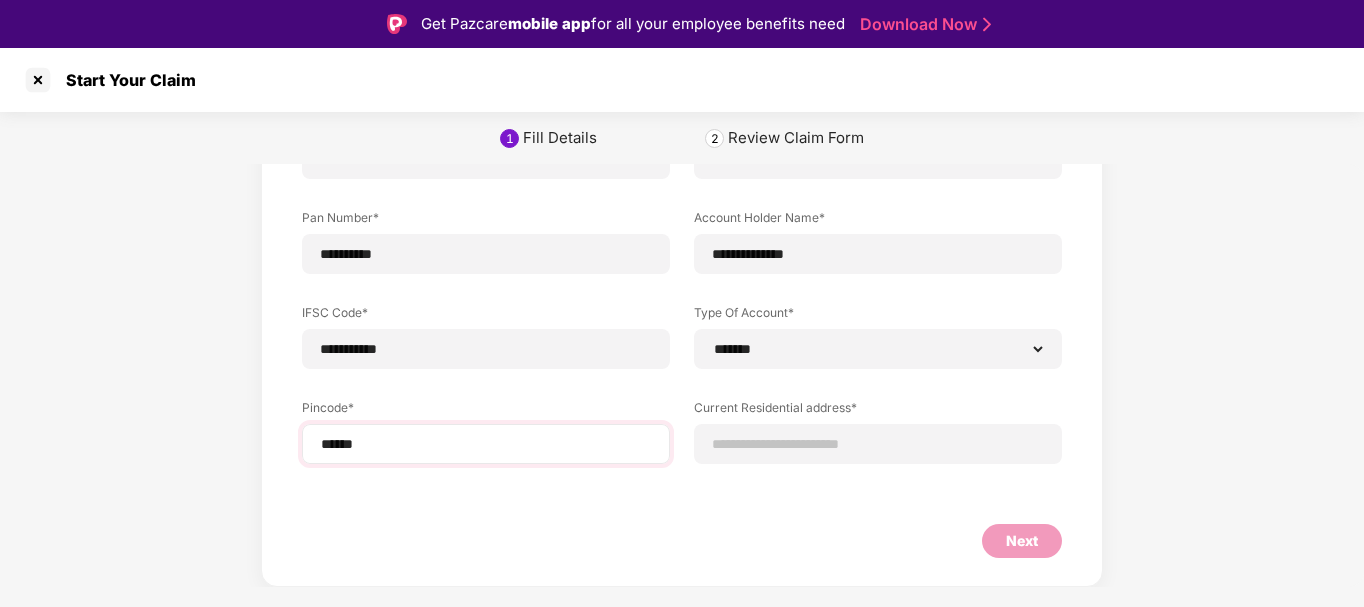 select on "*******" 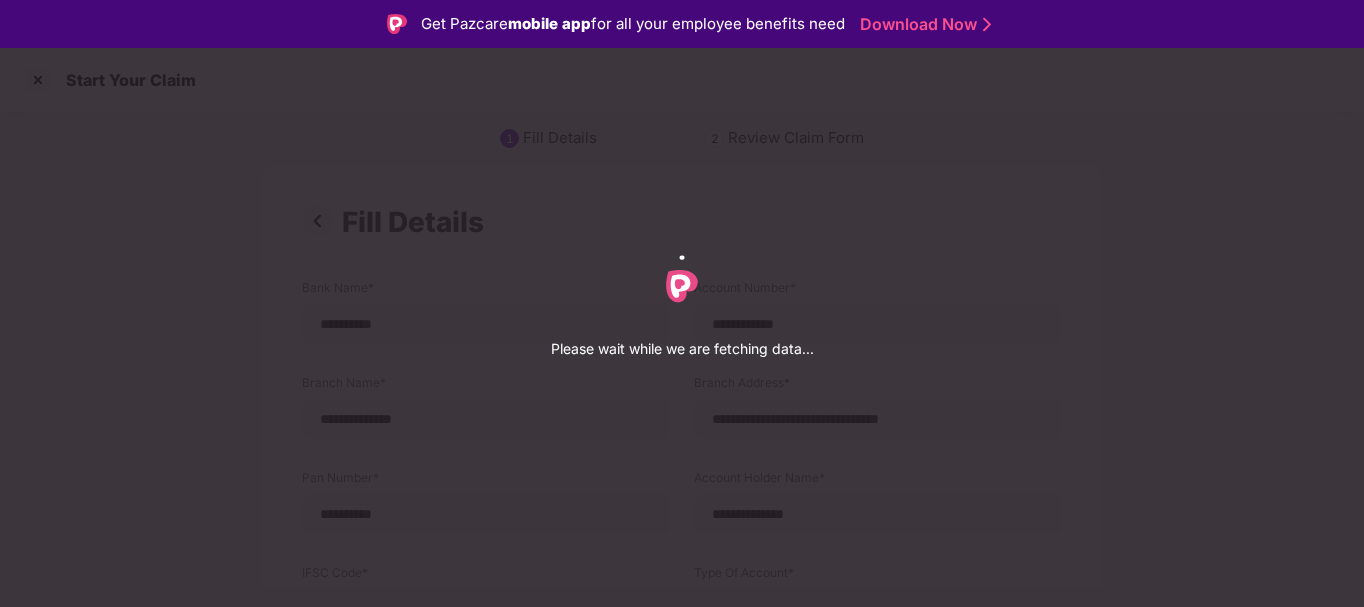 select on "*******" 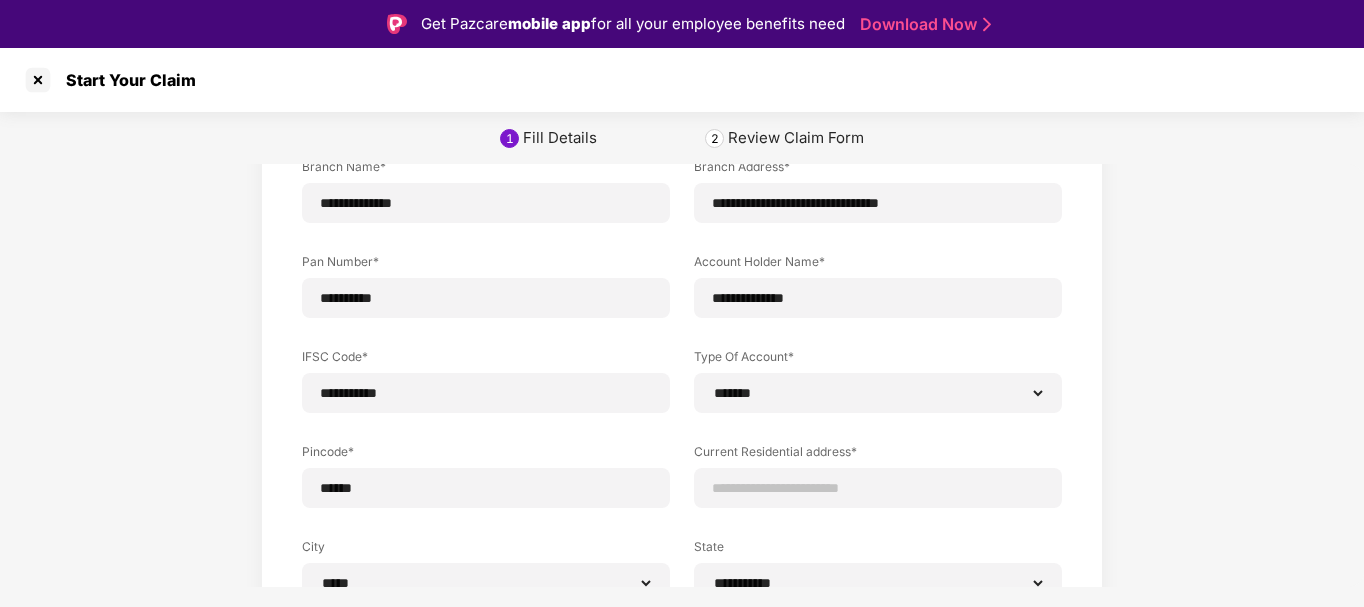 scroll, scrollTop: 218, scrollLeft: 0, axis: vertical 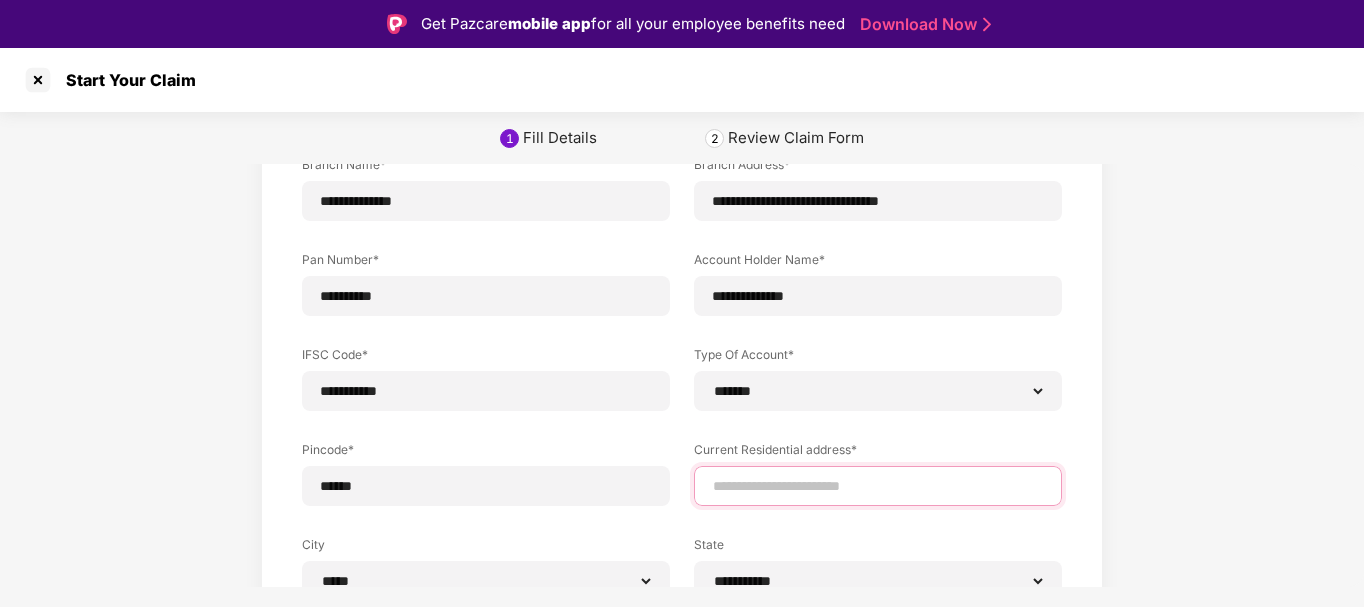 click at bounding box center [878, 486] 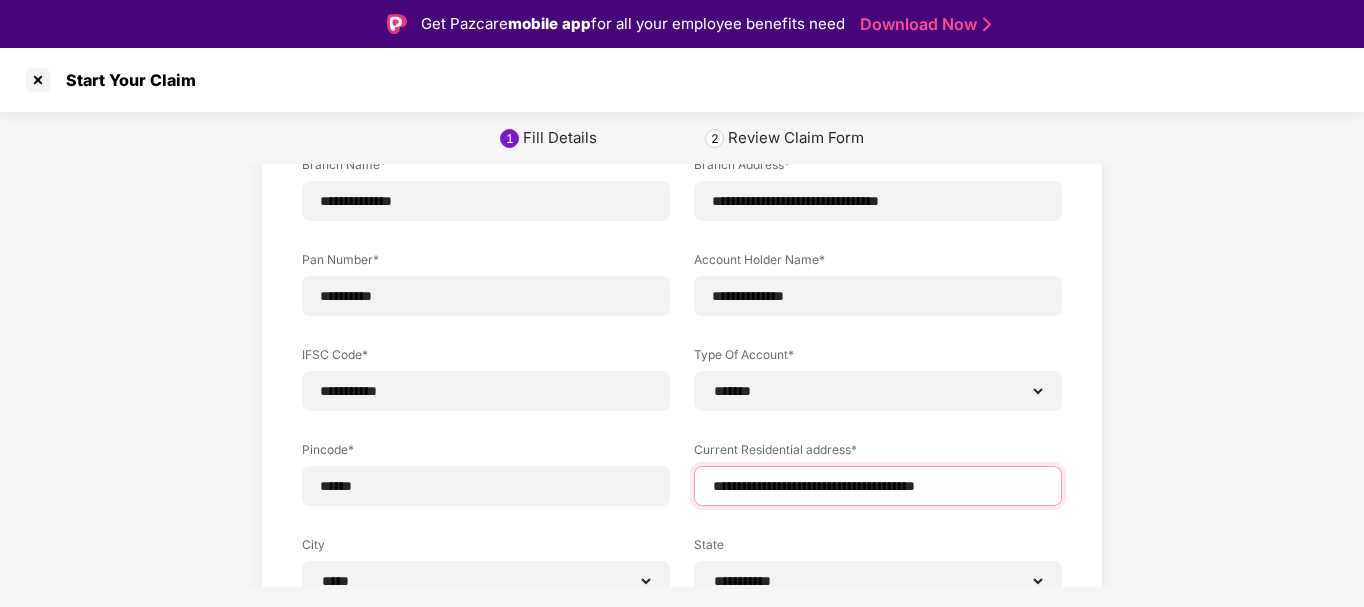 scroll, scrollTop: 355, scrollLeft: 0, axis: vertical 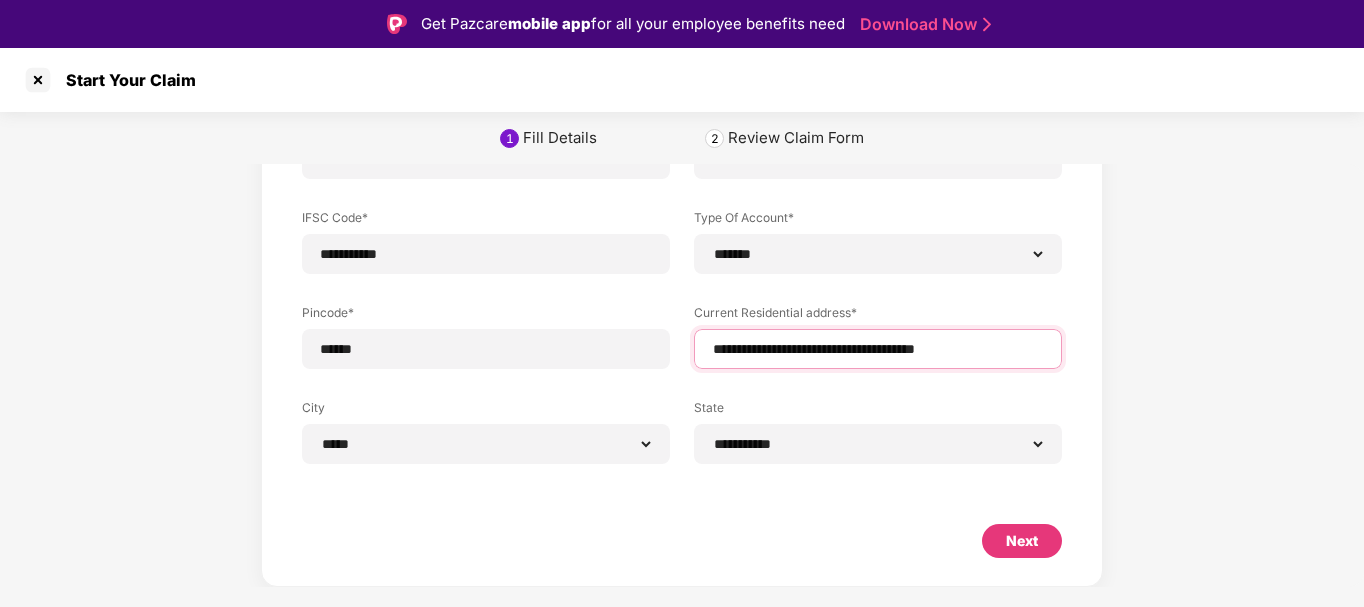 type on "**********" 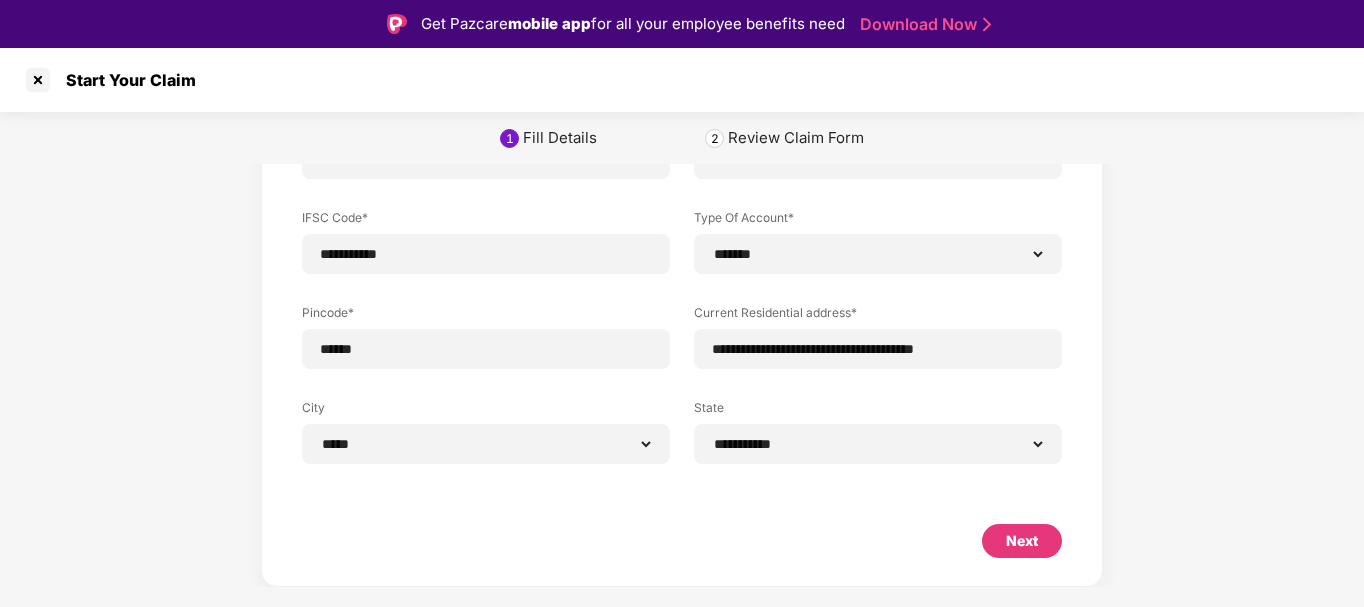 click on "**********" at bounding box center (682, 255) 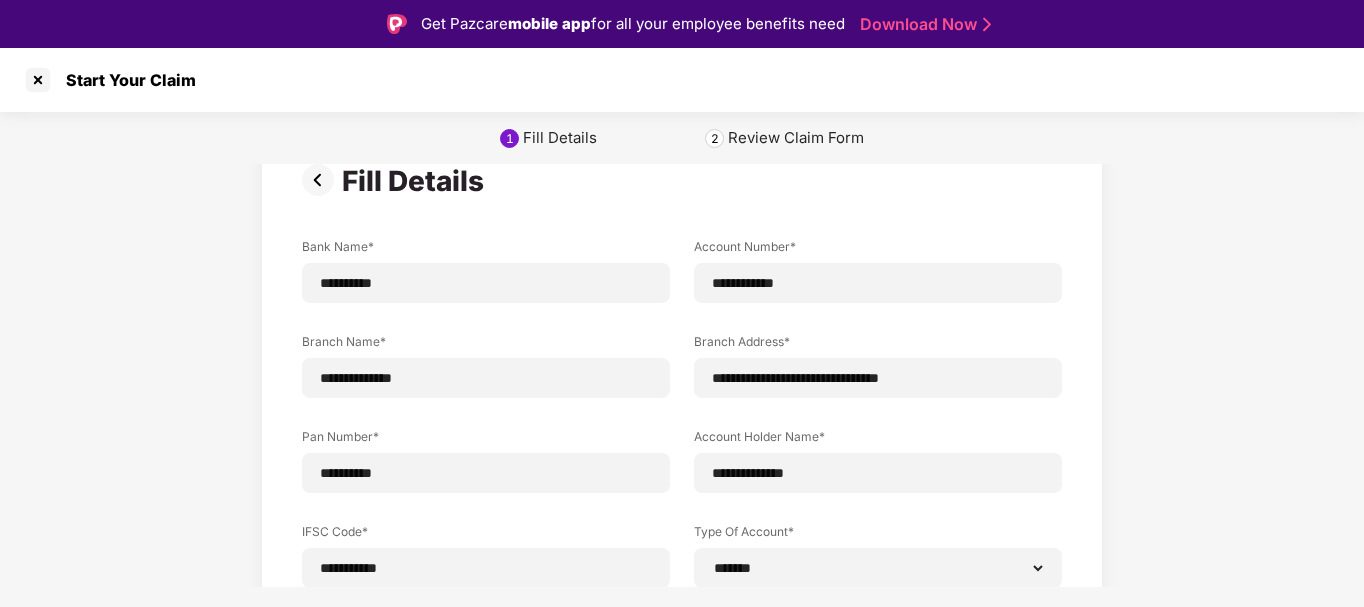 scroll, scrollTop: 355, scrollLeft: 0, axis: vertical 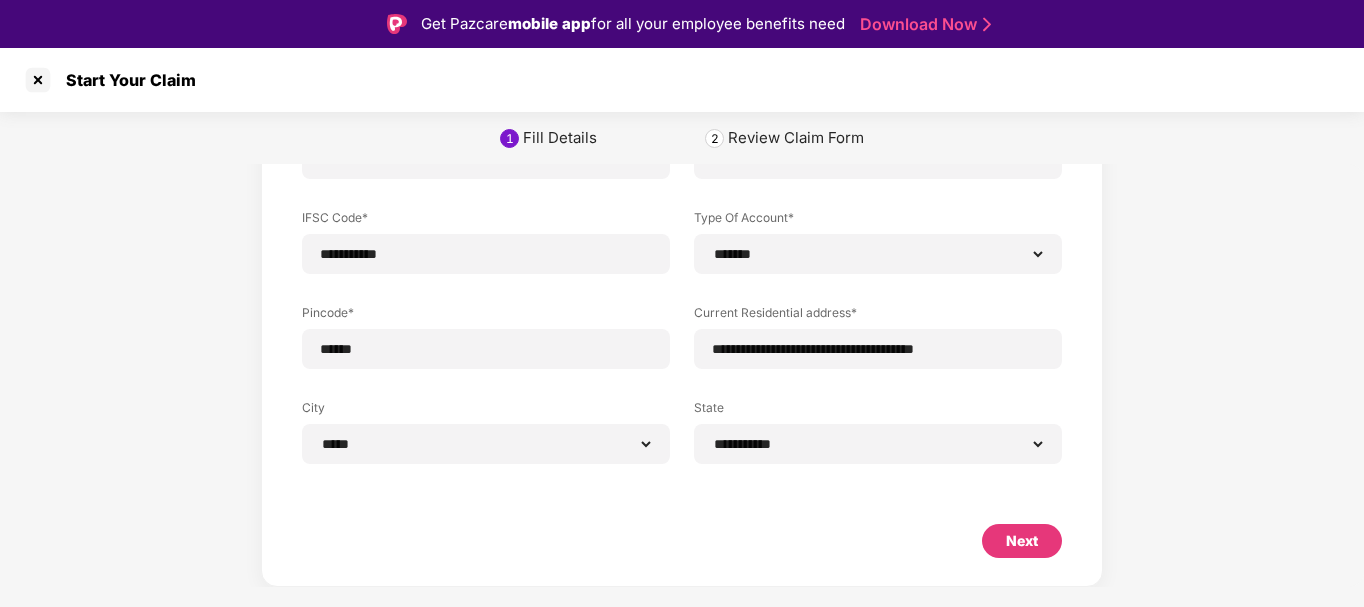 click on "Next" at bounding box center [1022, 541] 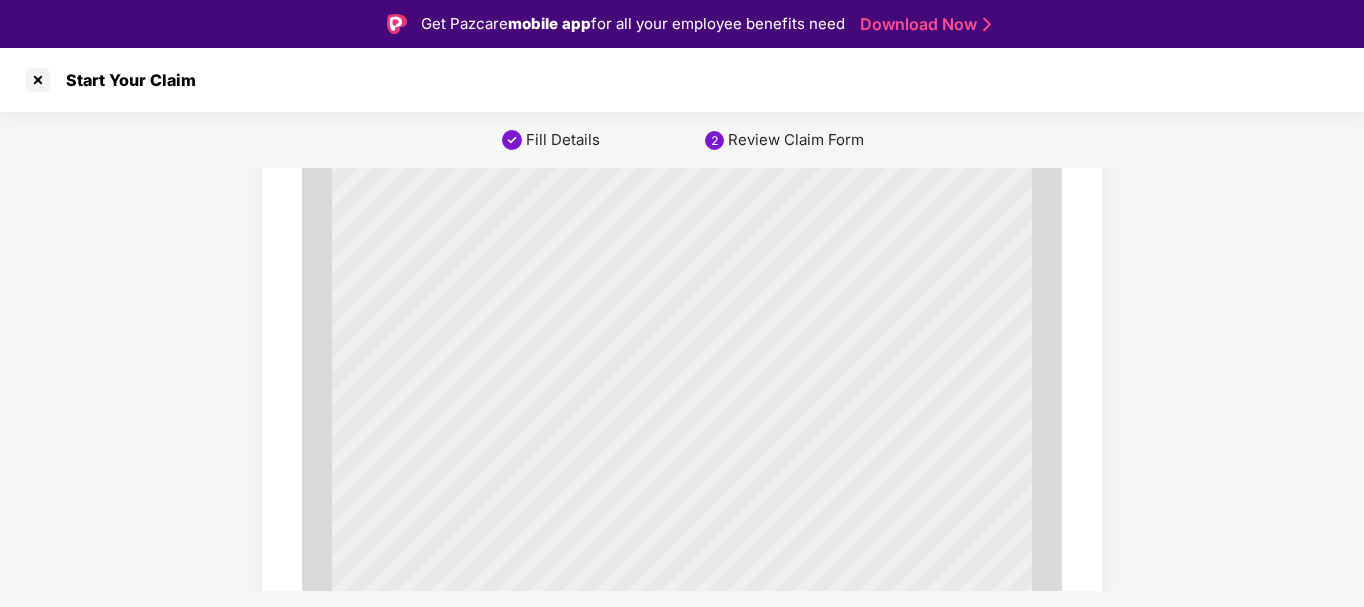 scroll, scrollTop: 0, scrollLeft: 0, axis: both 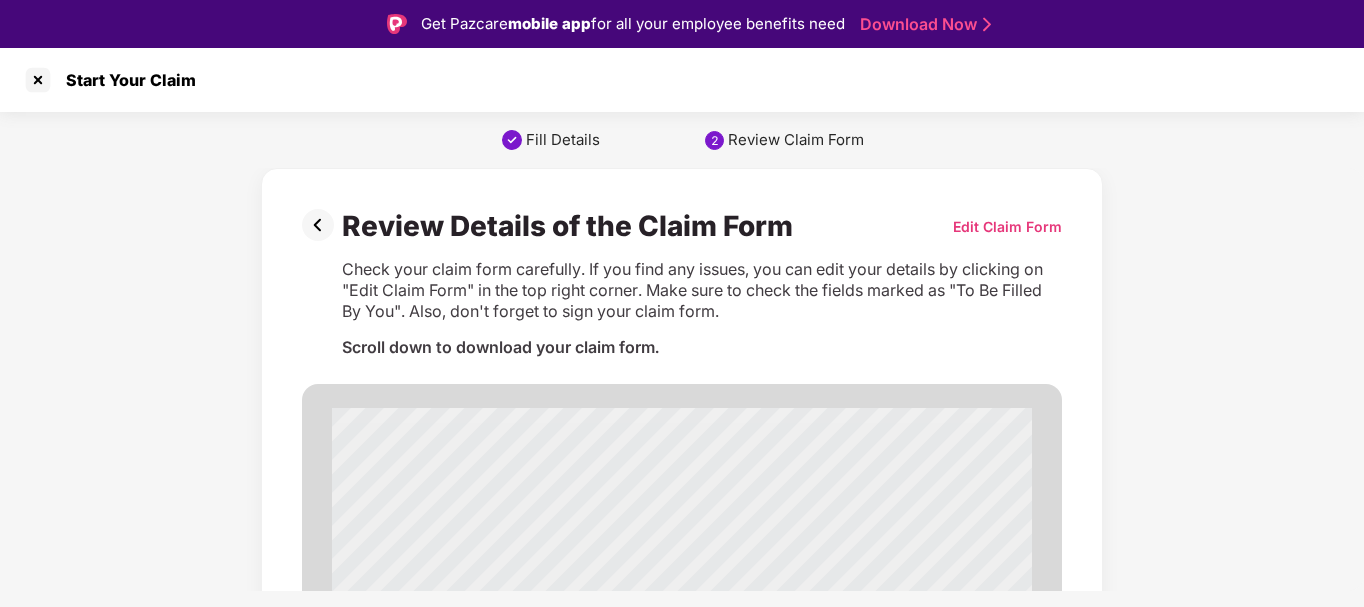 click at bounding box center (322, 225) 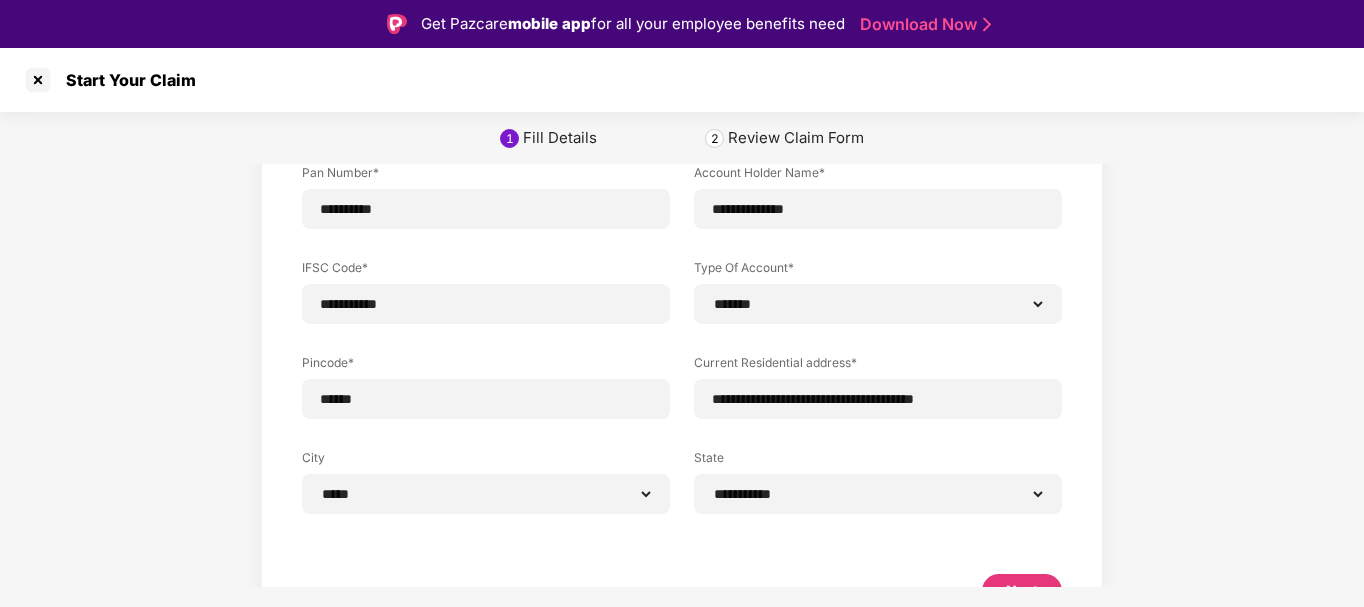 scroll, scrollTop: 355, scrollLeft: 0, axis: vertical 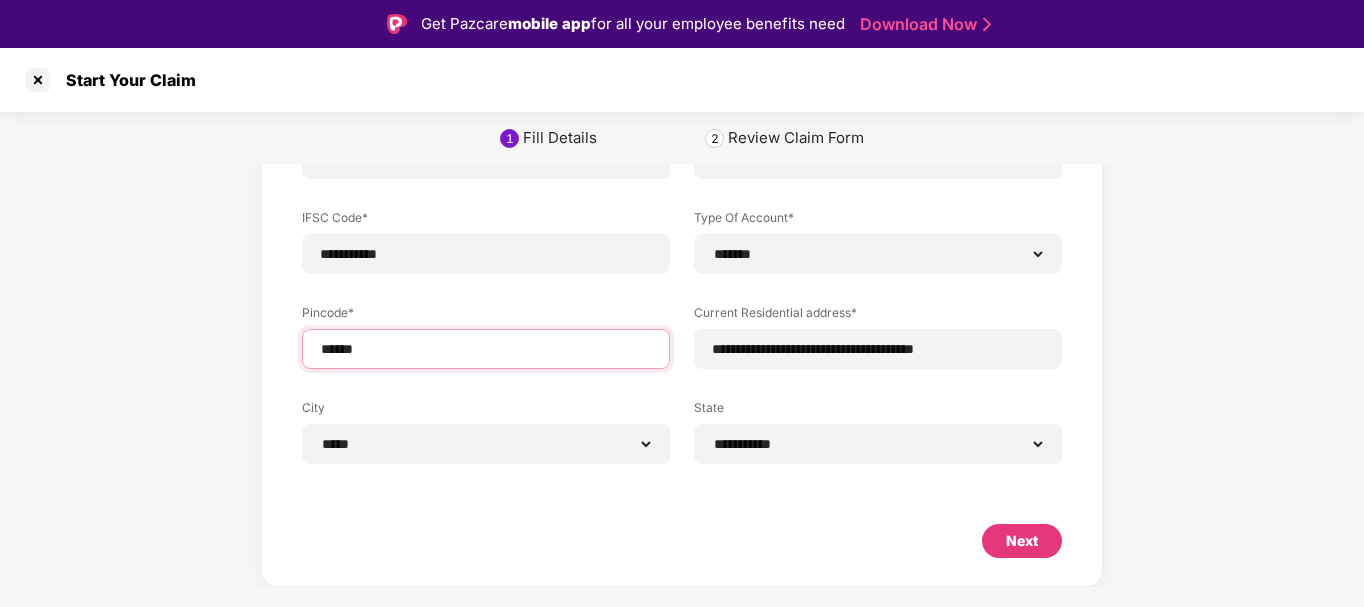 click on "******" at bounding box center [486, 349] 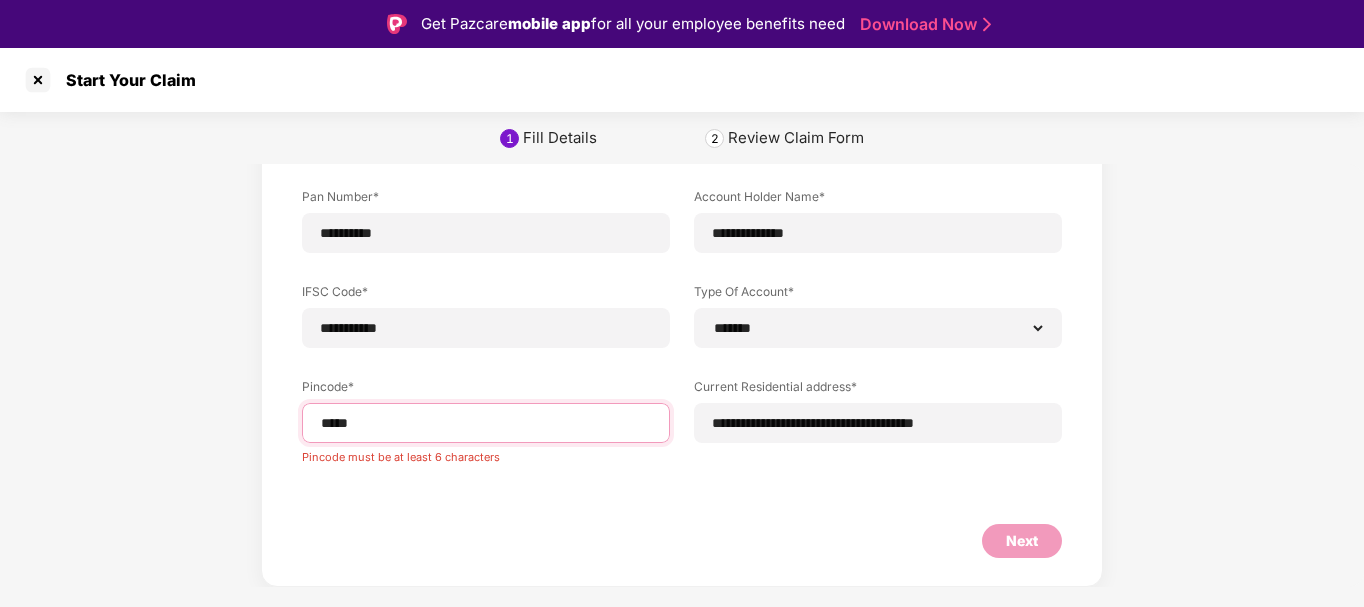 scroll, scrollTop: 281, scrollLeft: 0, axis: vertical 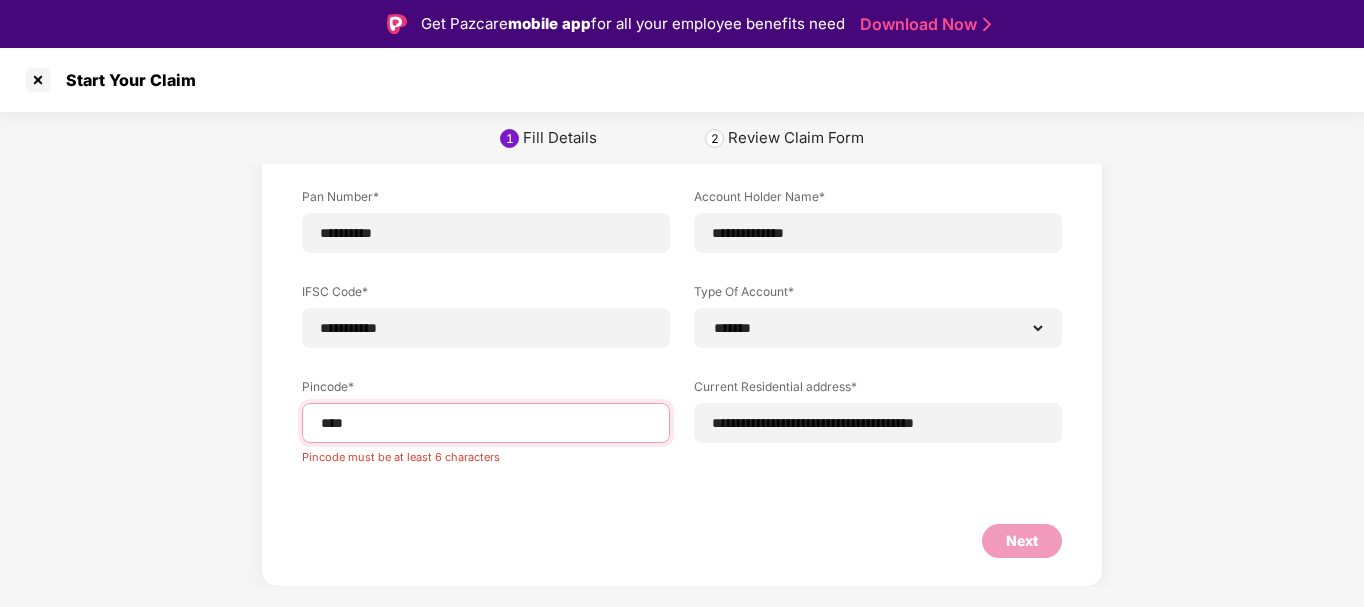 type on "*****" 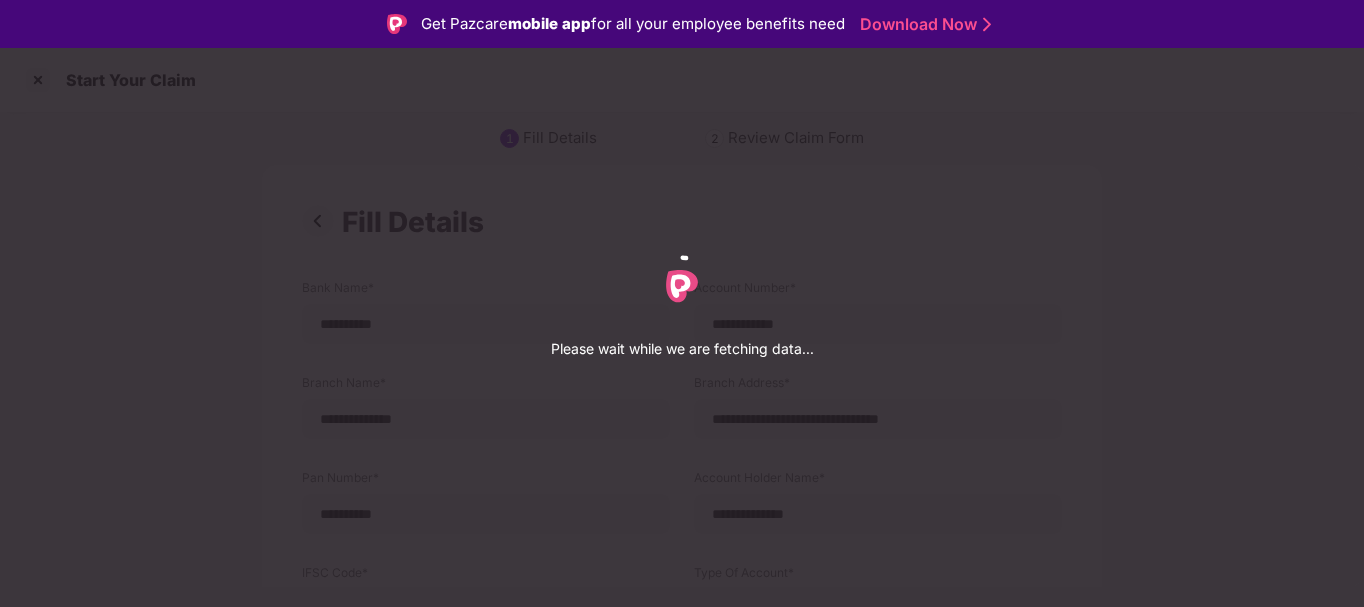select on "*******" 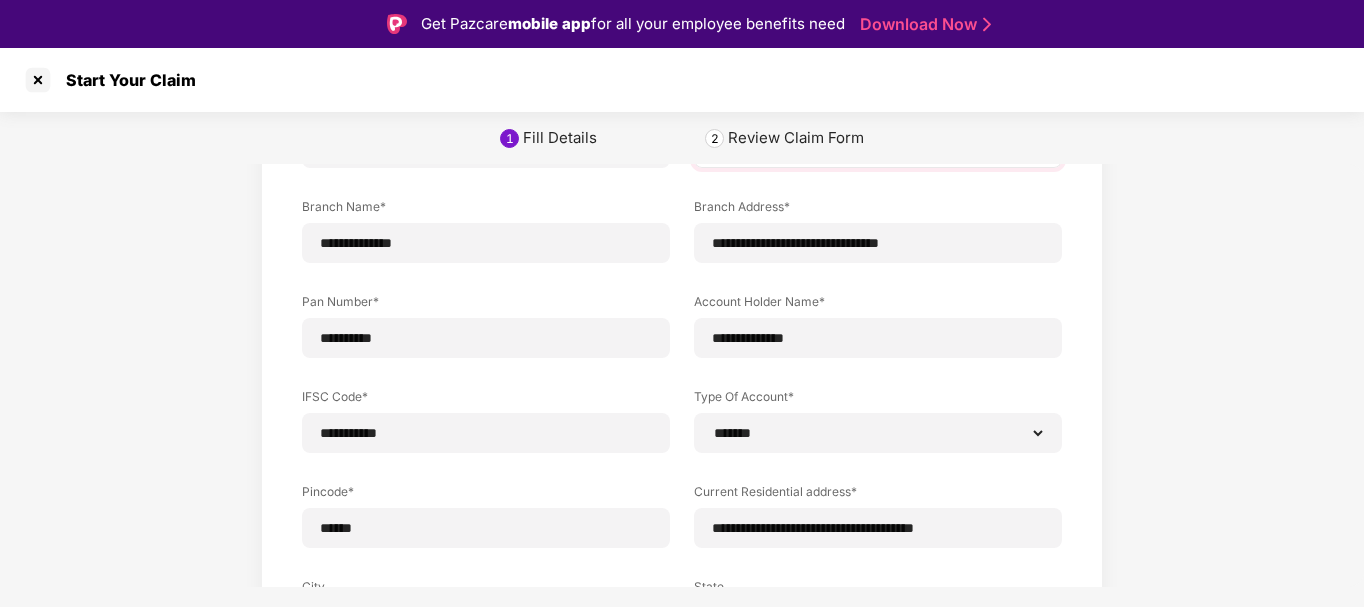 scroll, scrollTop: 355, scrollLeft: 0, axis: vertical 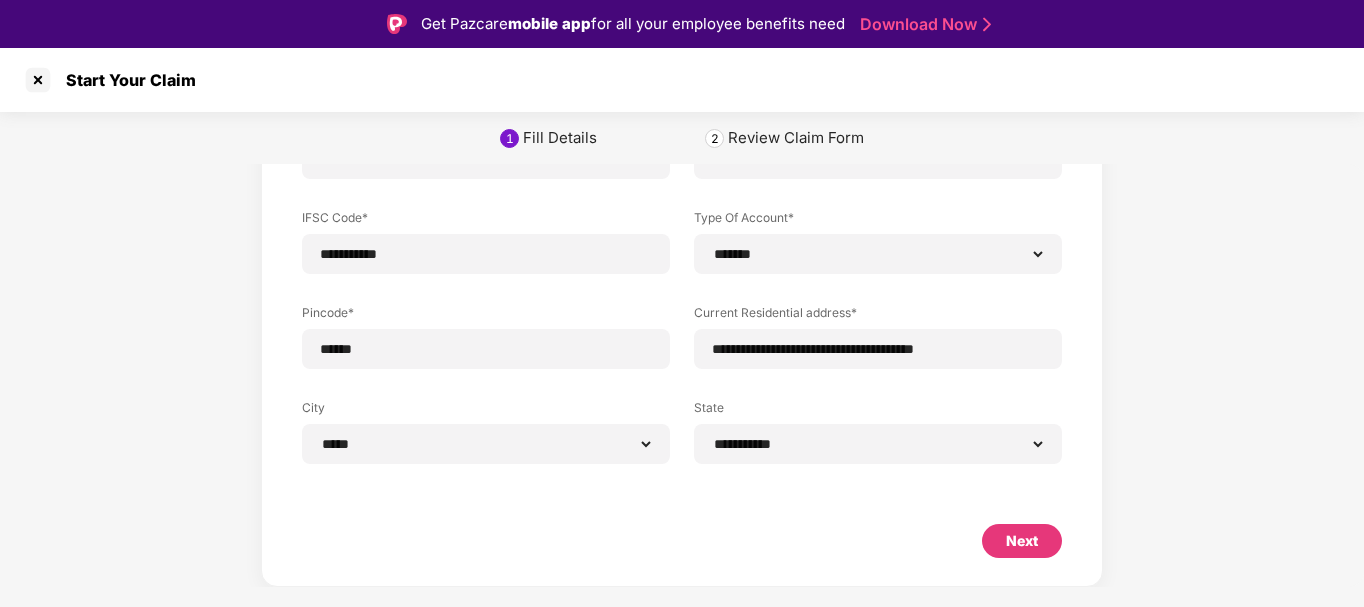click on "Next" at bounding box center [1022, 541] 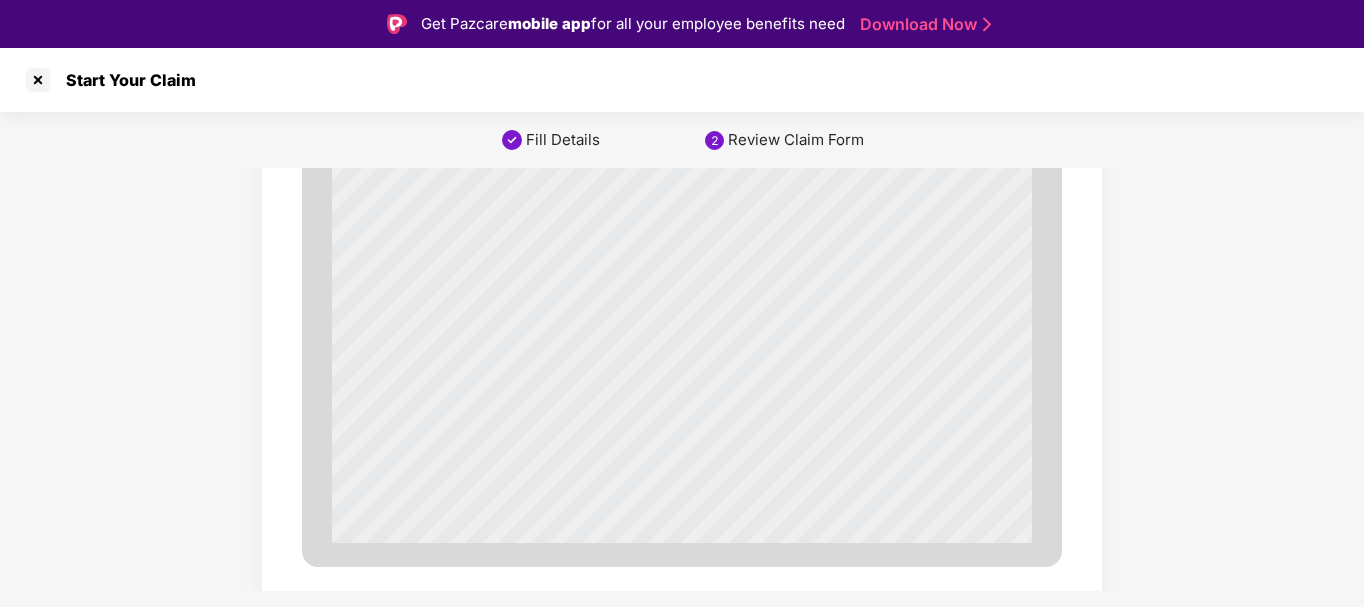 scroll, scrollTop: 6971, scrollLeft: 0, axis: vertical 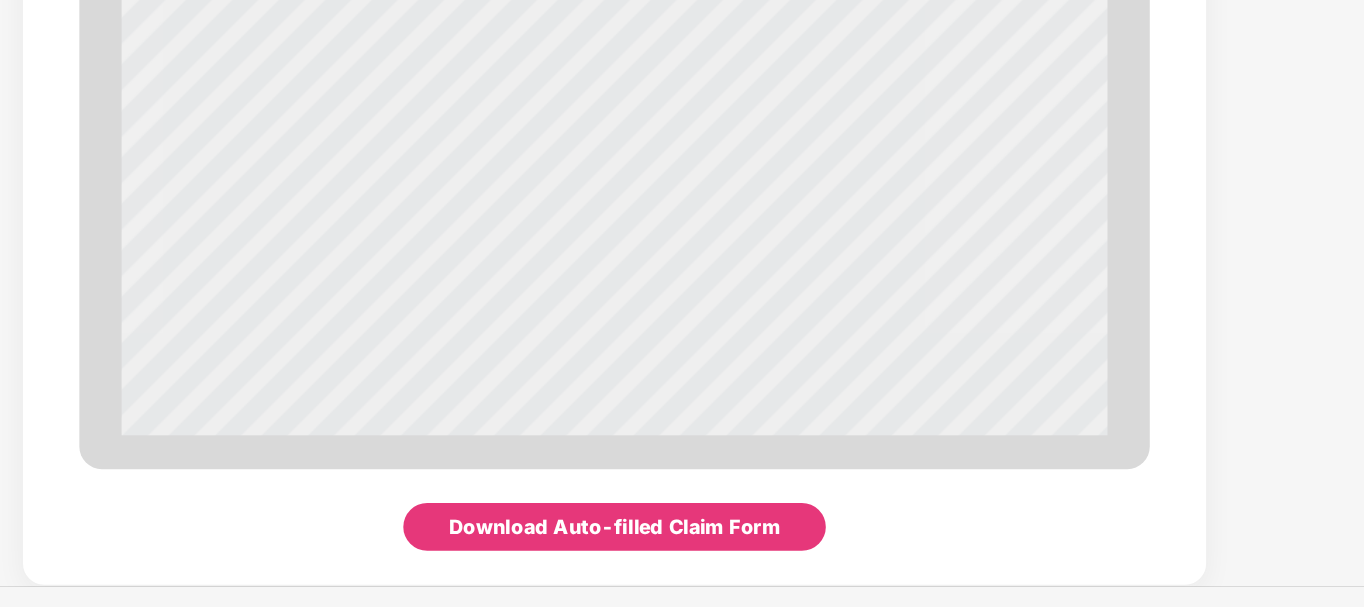 click on "Download Auto-filled Claim Form" at bounding box center [682, 549] 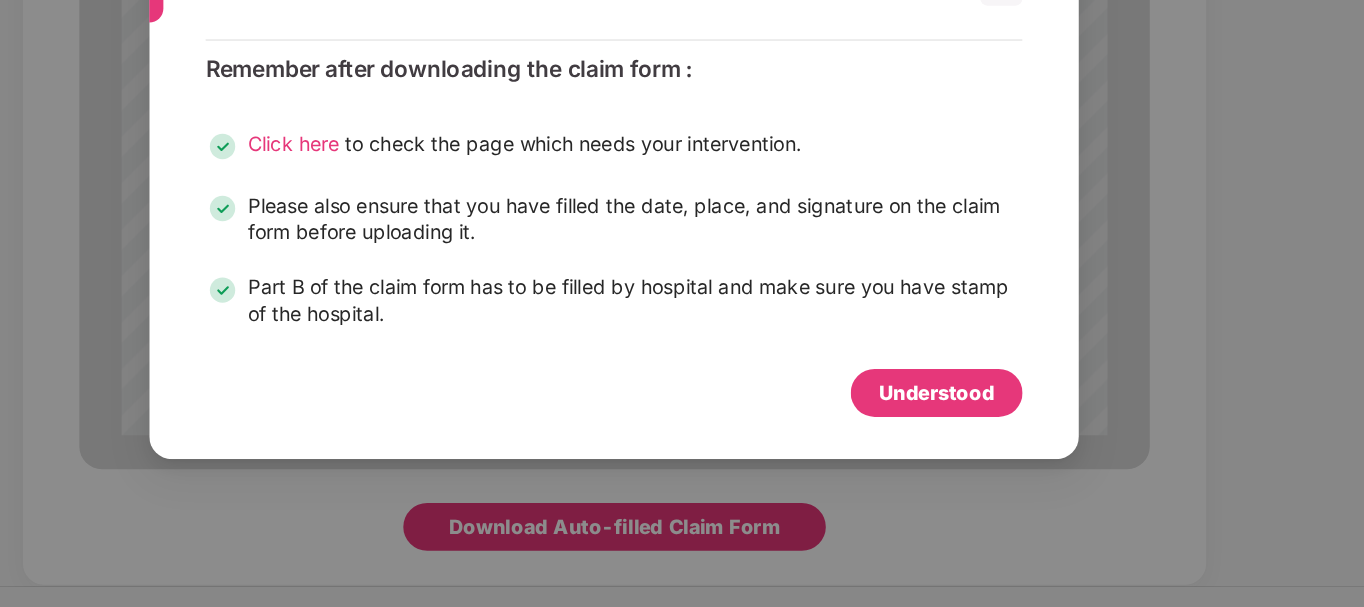 click on "Click here" at bounding box center (454, 276) 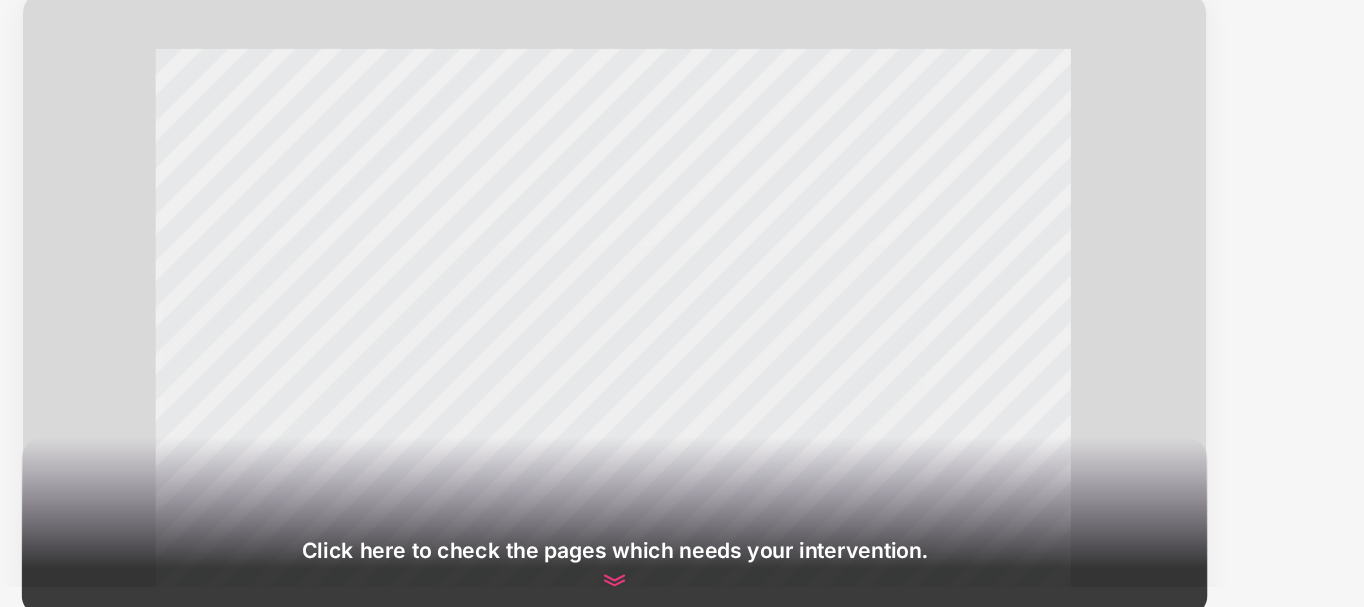 scroll, scrollTop: 41, scrollLeft: 0, axis: vertical 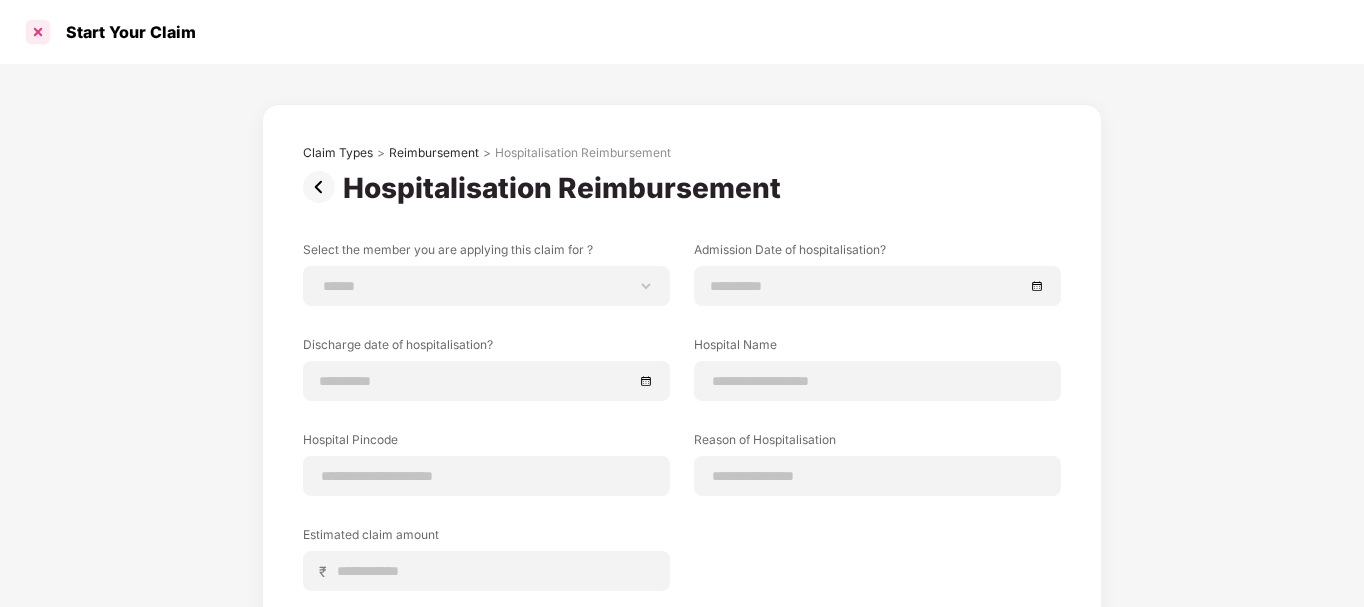 click at bounding box center (38, 32) 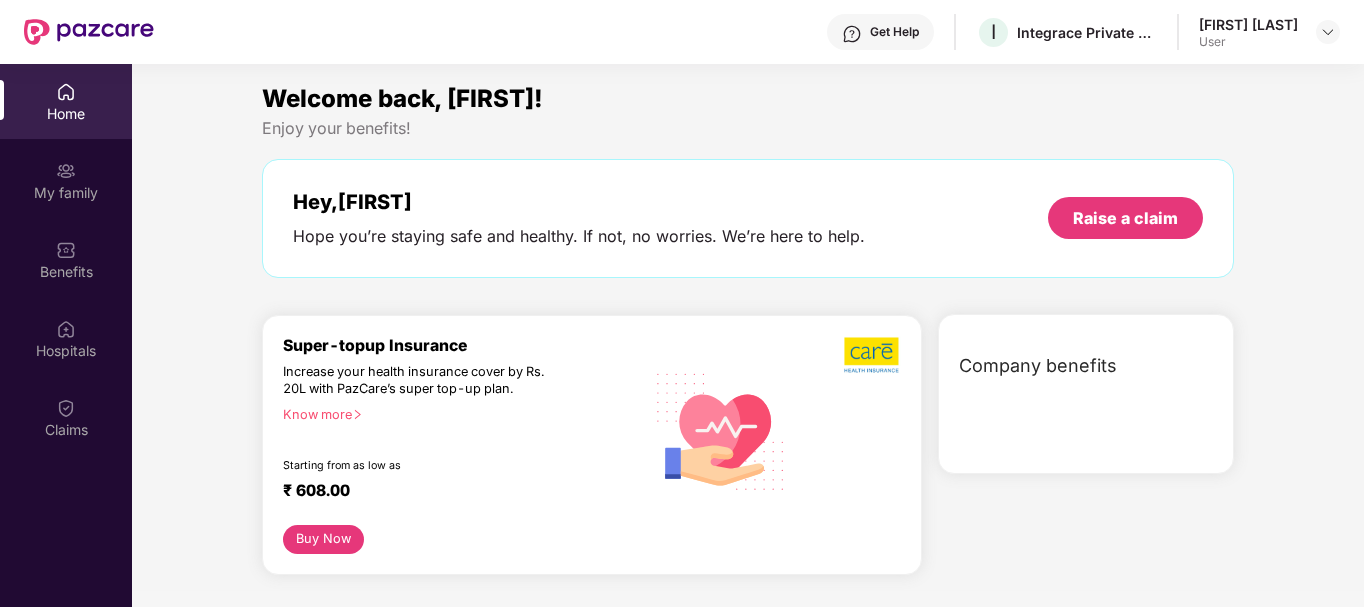 scroll, scrollTop: 0, scrollLeft: 0, axis: both 